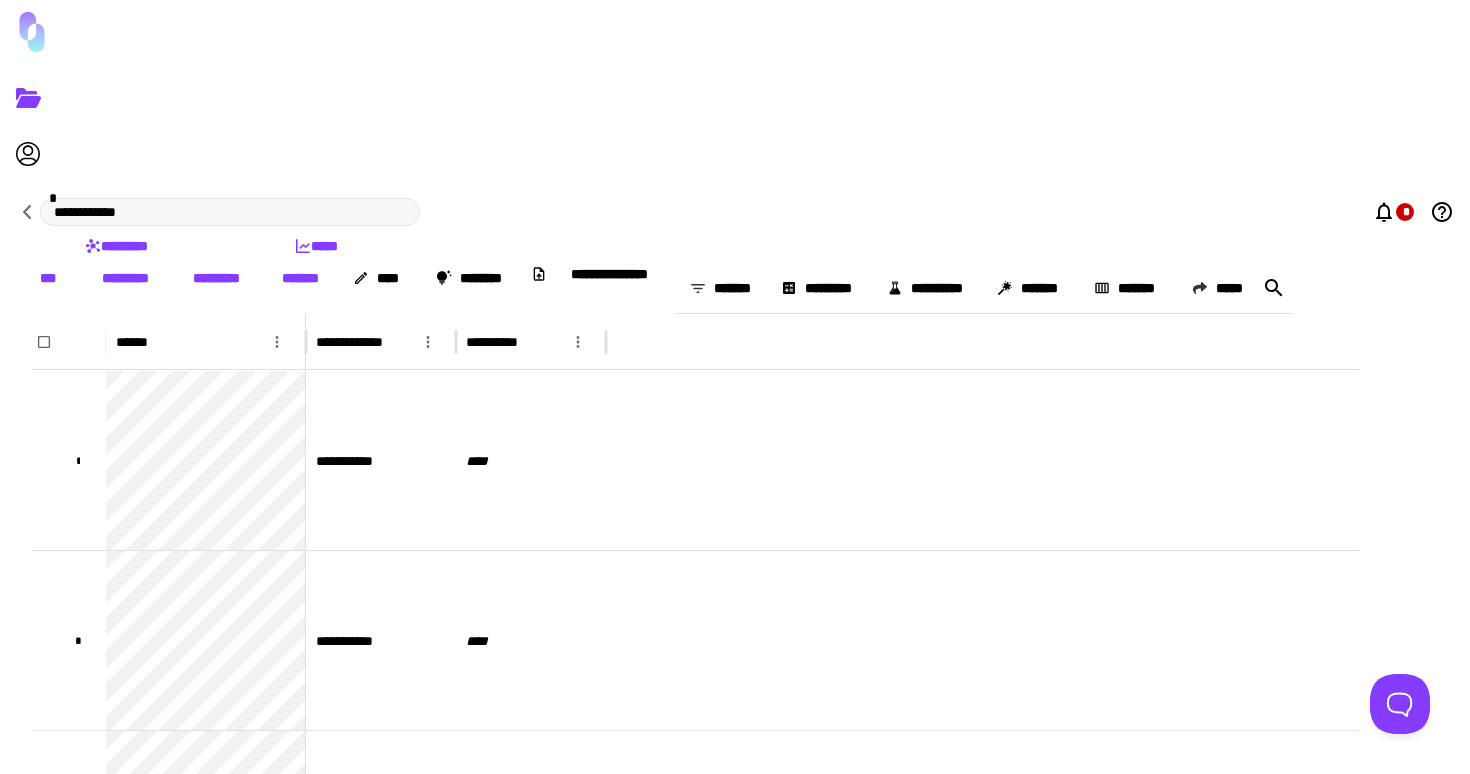 scroll, scrollTop: 0, scrollLeft: 0, axis: both 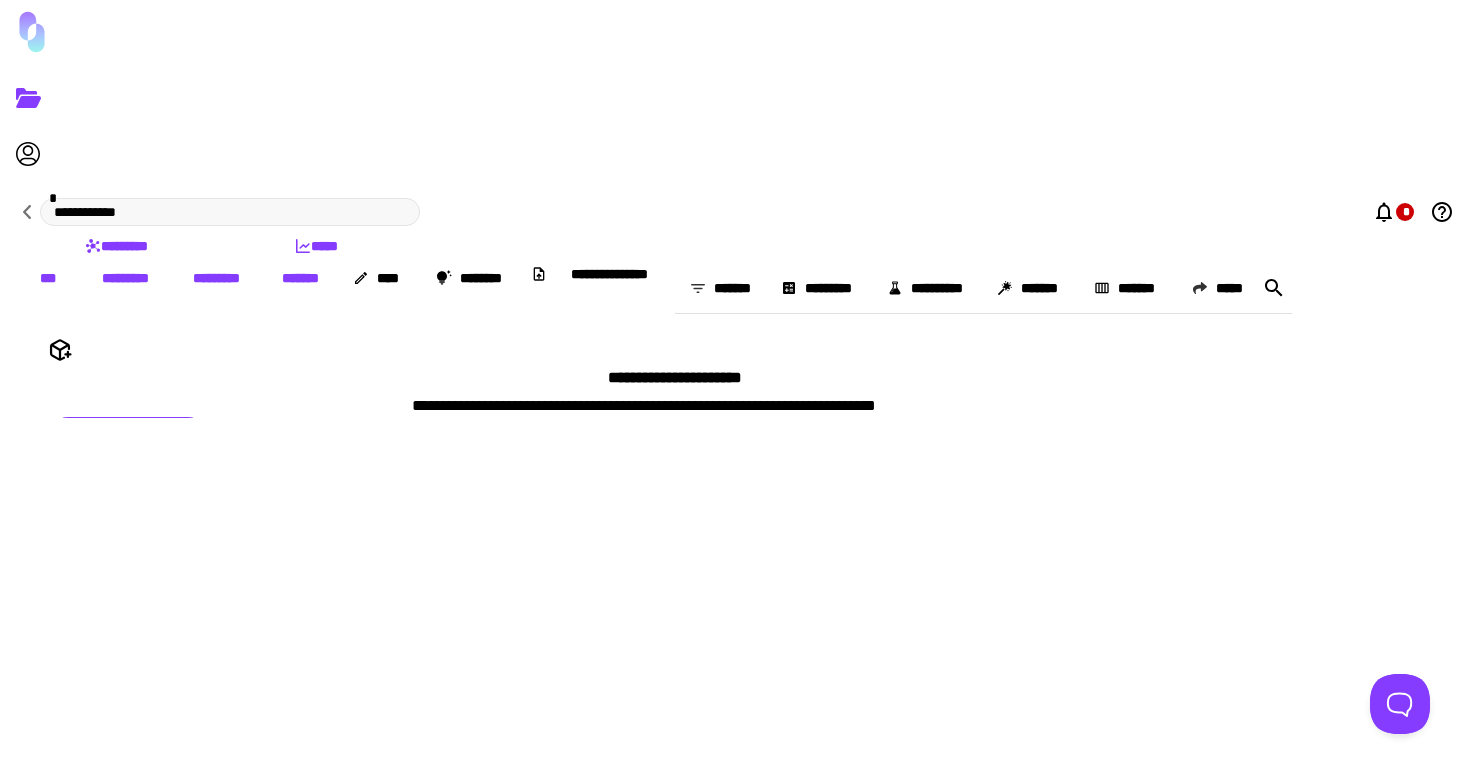 type 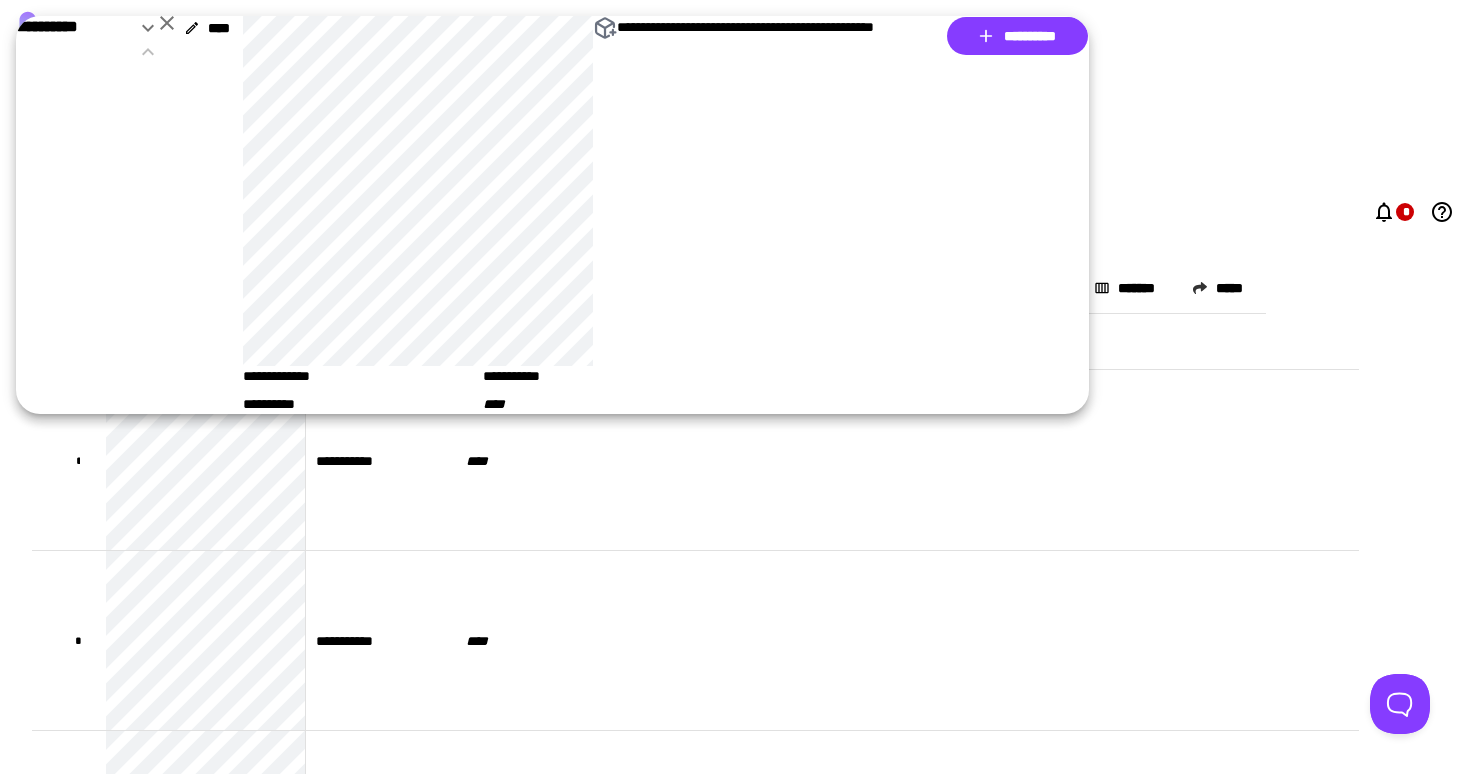 click 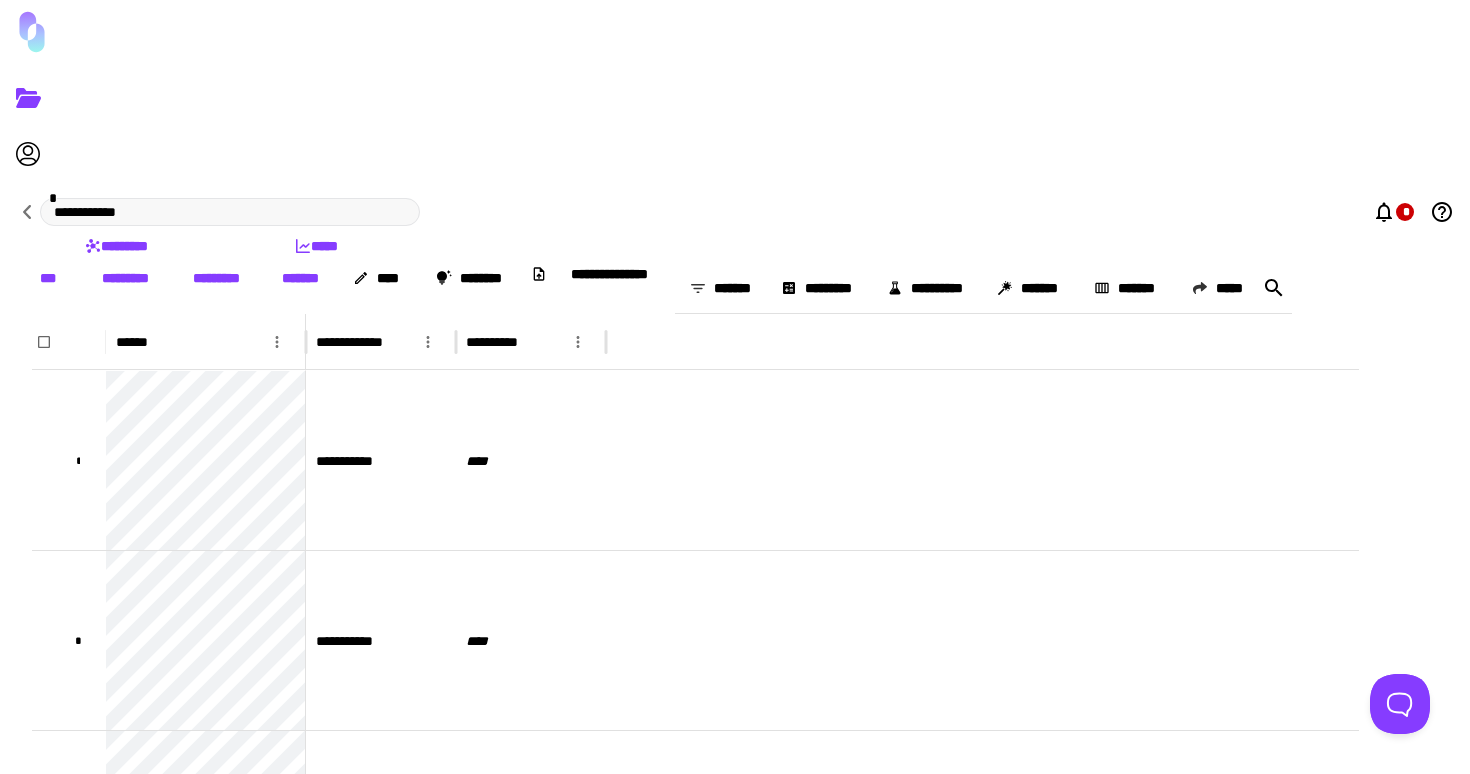 click on "*********" at bounding box center (216, 278) 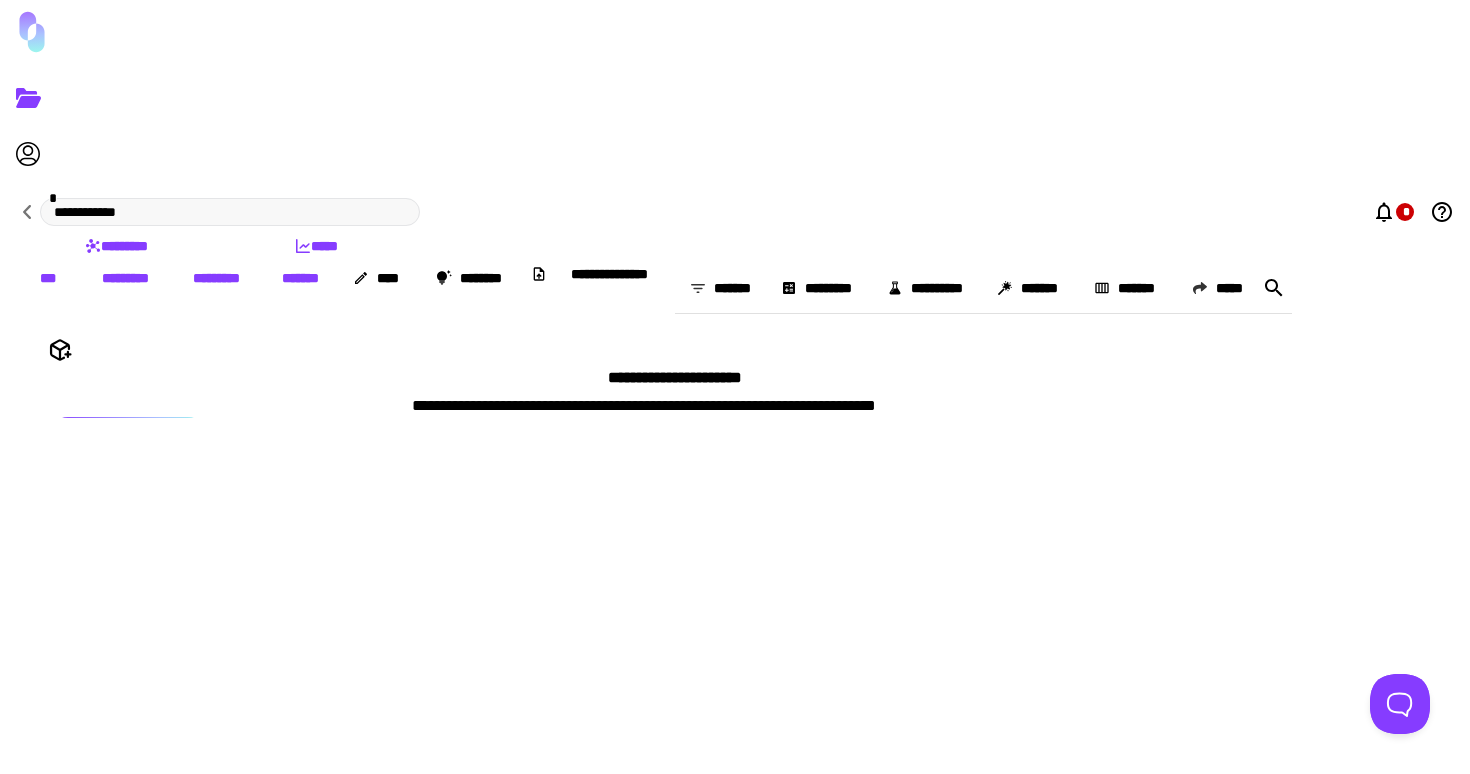 click on "**********" at bounding box center (128, 436) 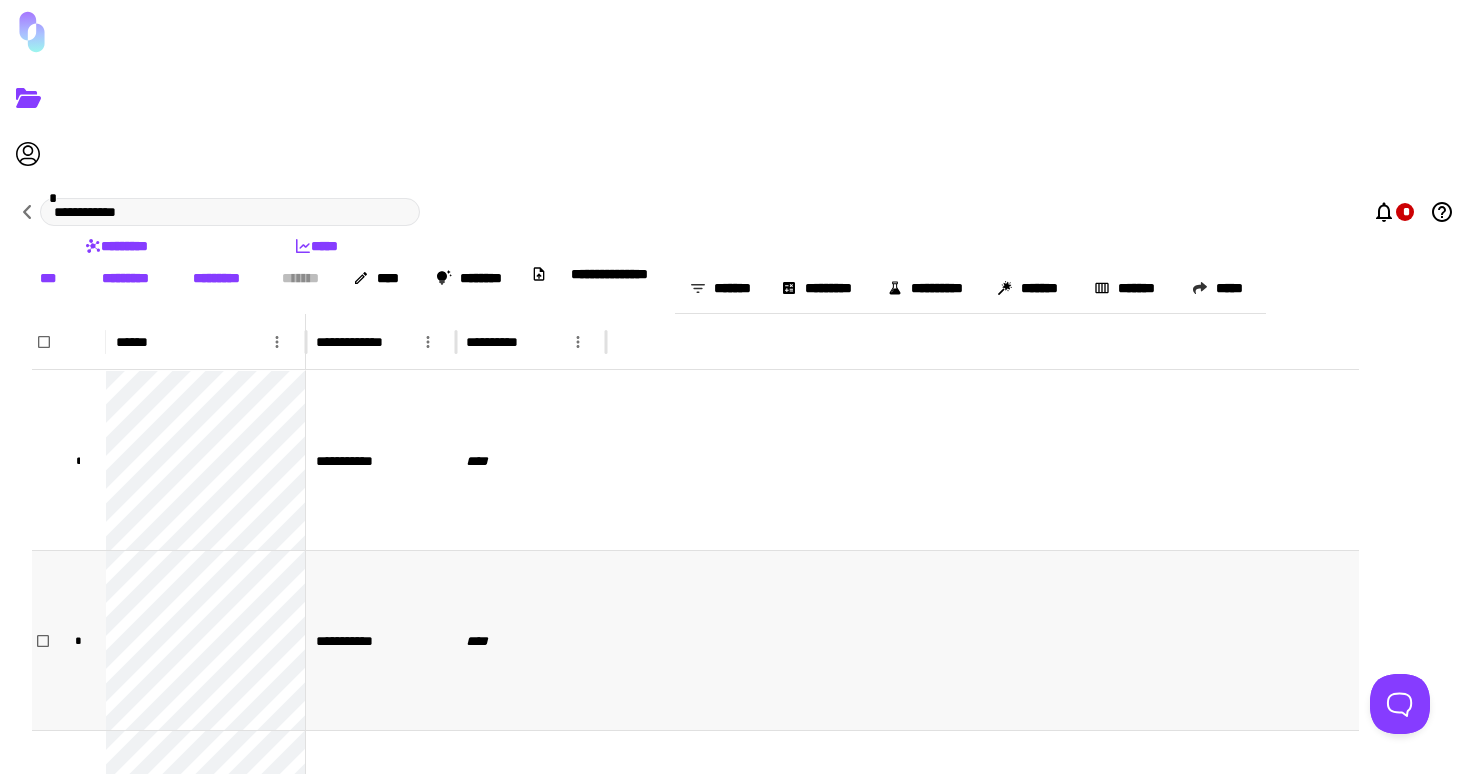 scroll, scrollTop: 6, scrollLeft: 0, axis: vertical 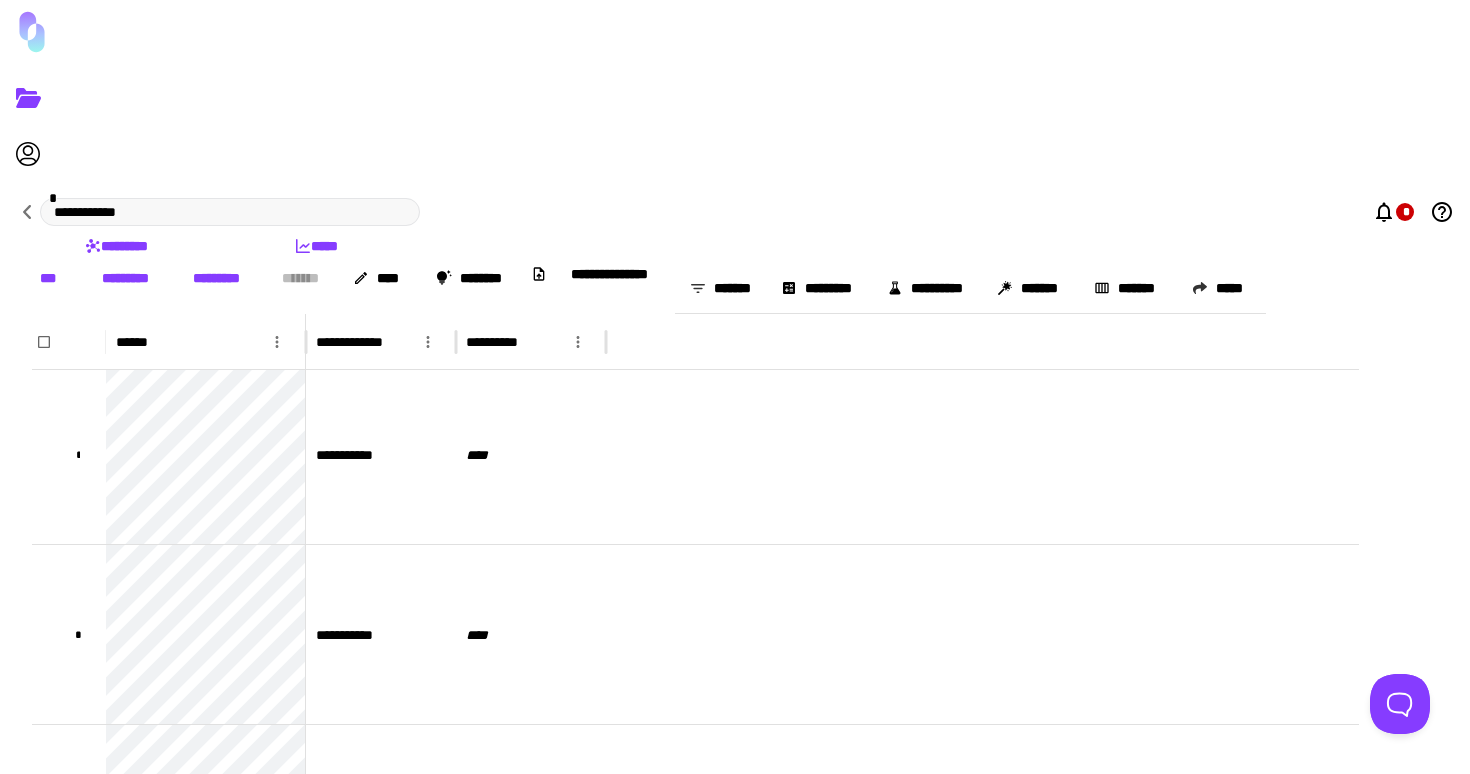 click on "*********" at bounding box center (216, 278) 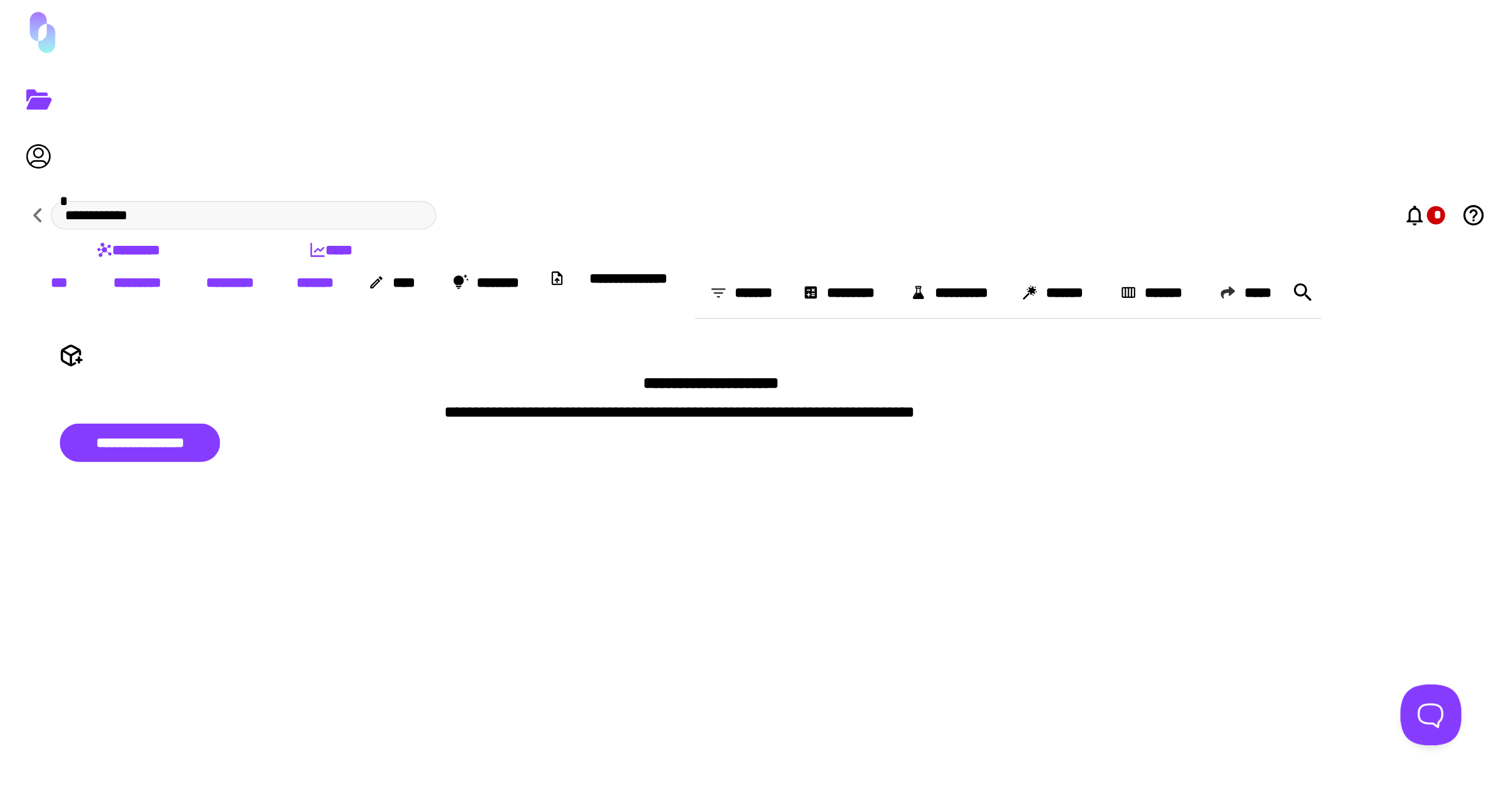 scroll, scrollTop: 0, scrollLeft: 0, axis: both 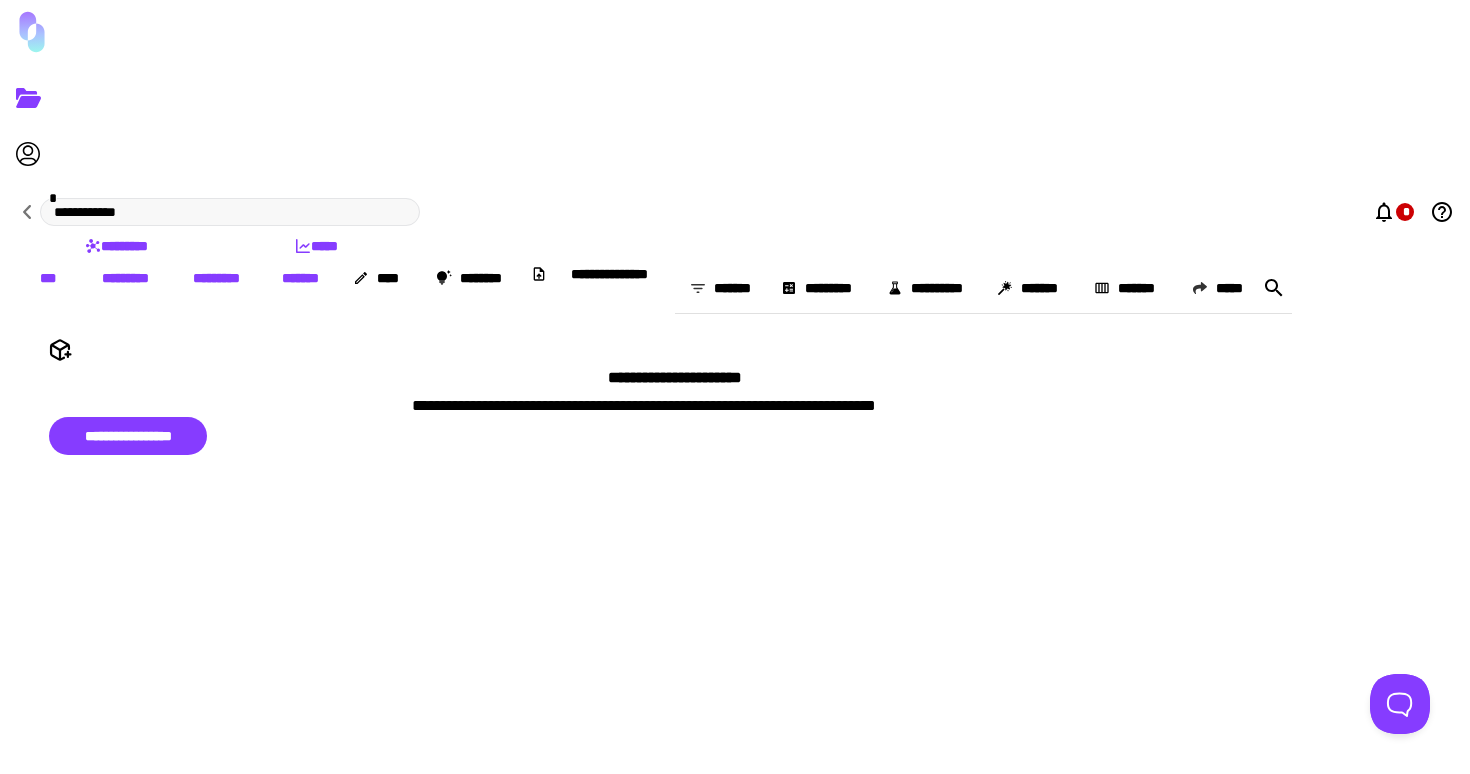click on "***" at bounding box center [48, 278] 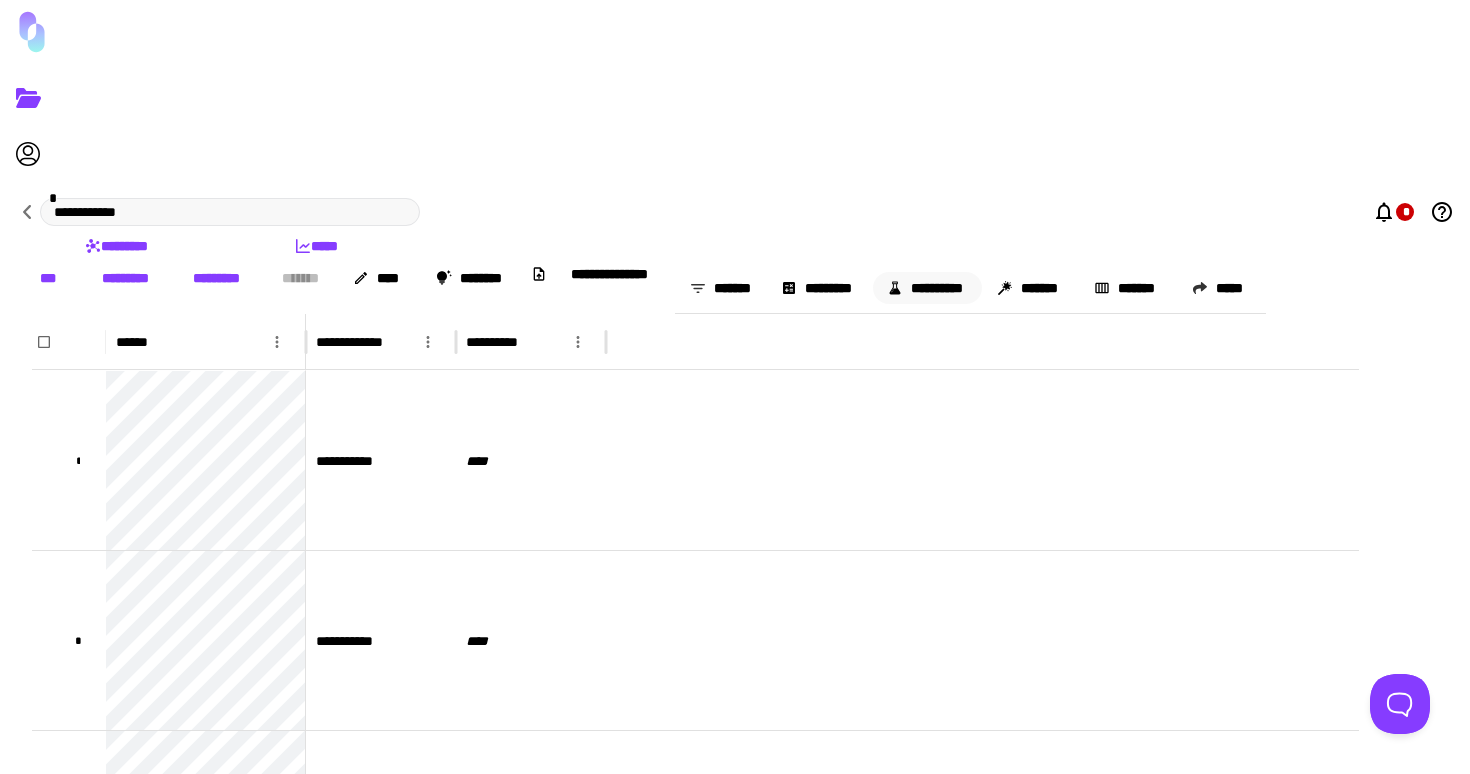 click on "**********" at bounding box center (927, 288) 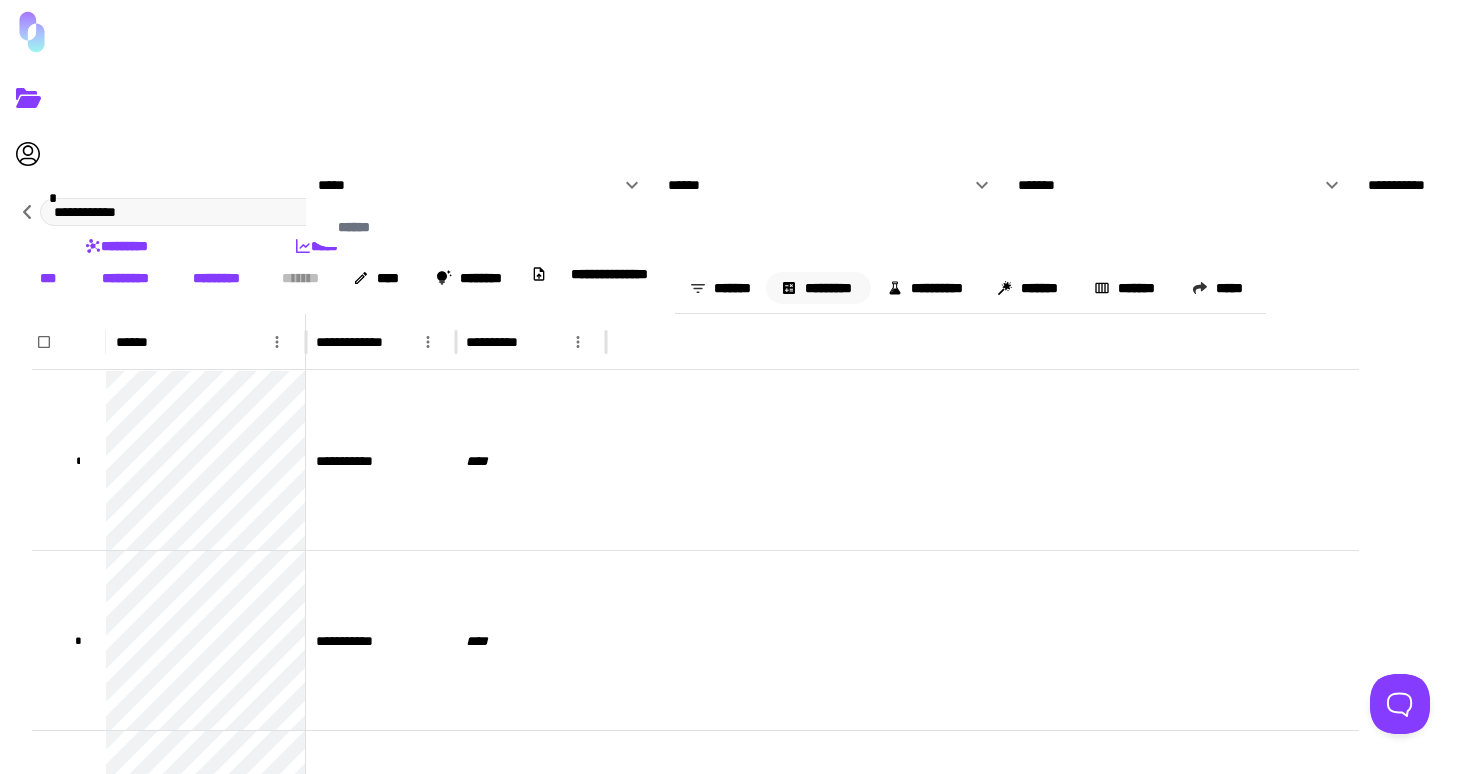 drag, startPoint x: 234, startPoint y: 161, endPoint x: 246, endPoint y: 158, distance: 12.369317 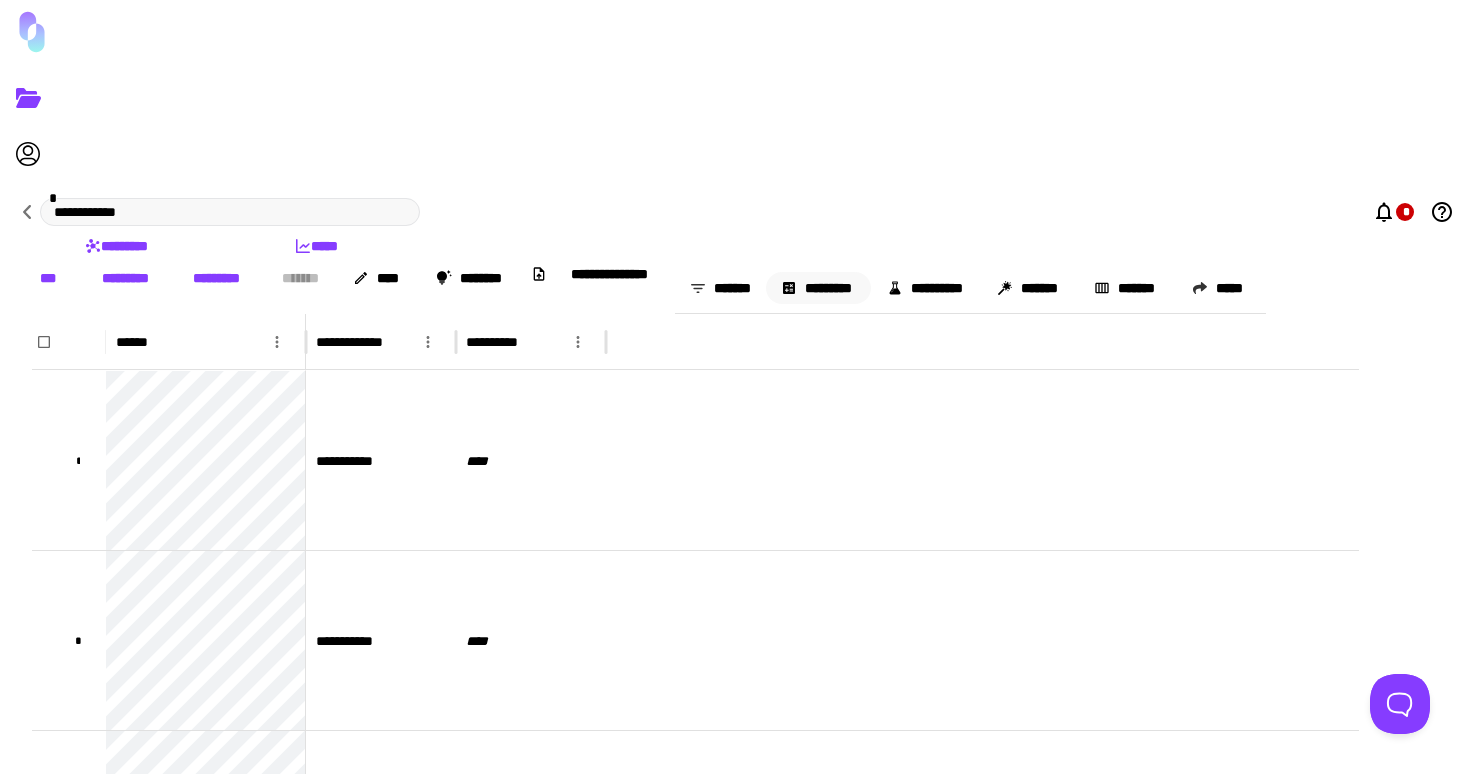 click on "*********" at bounding box center (818, 288) 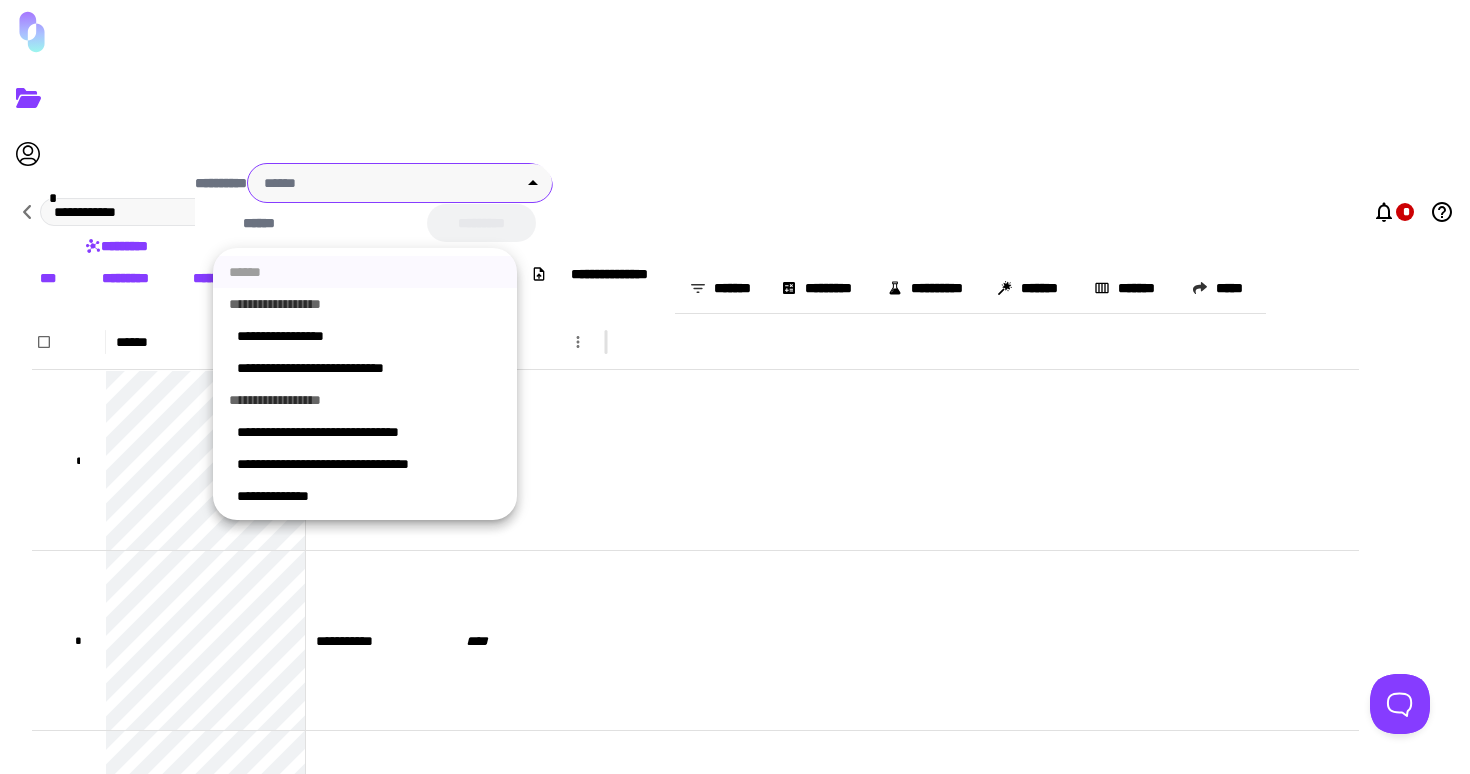 click on "**********" at bounding box center (735, 387) 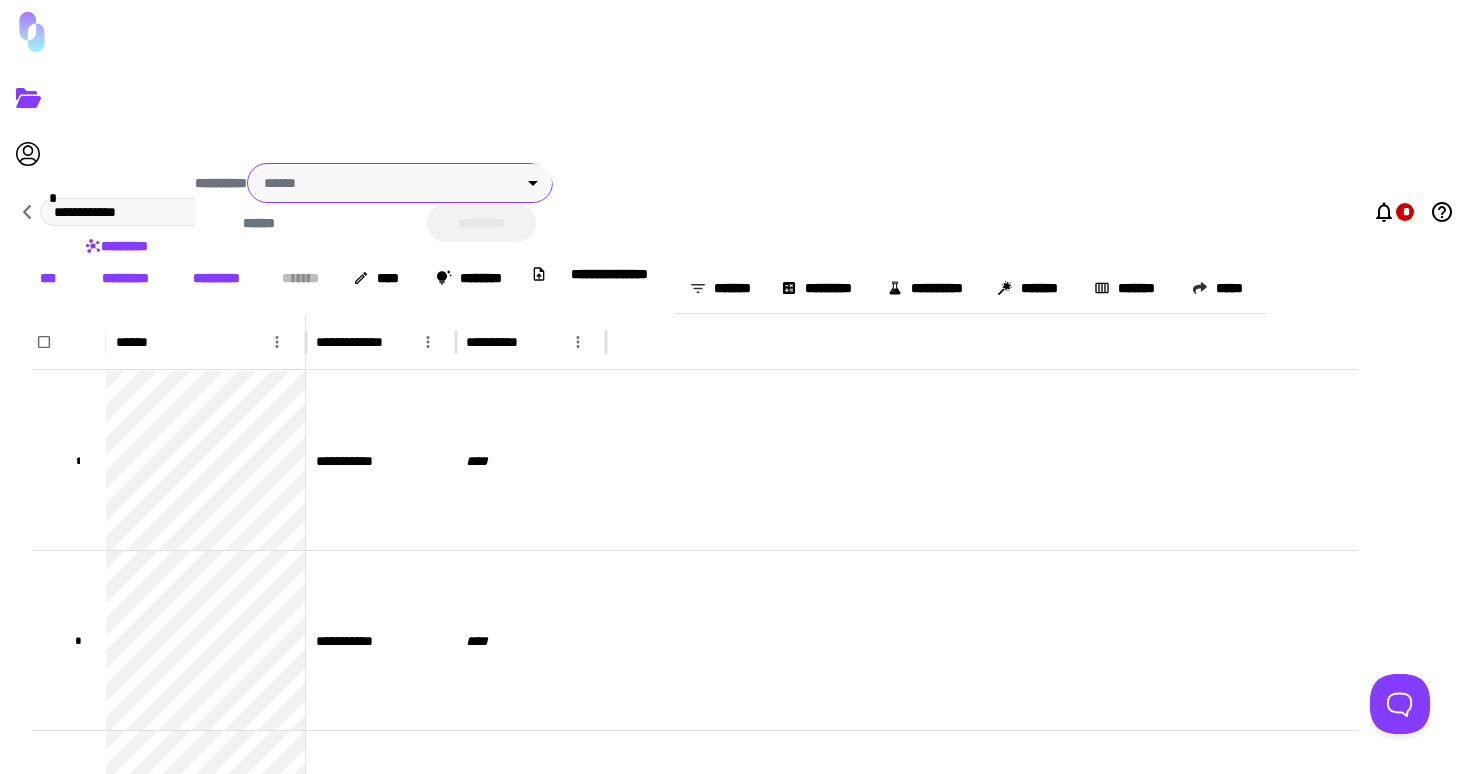 click at bounding box center (735, 387) 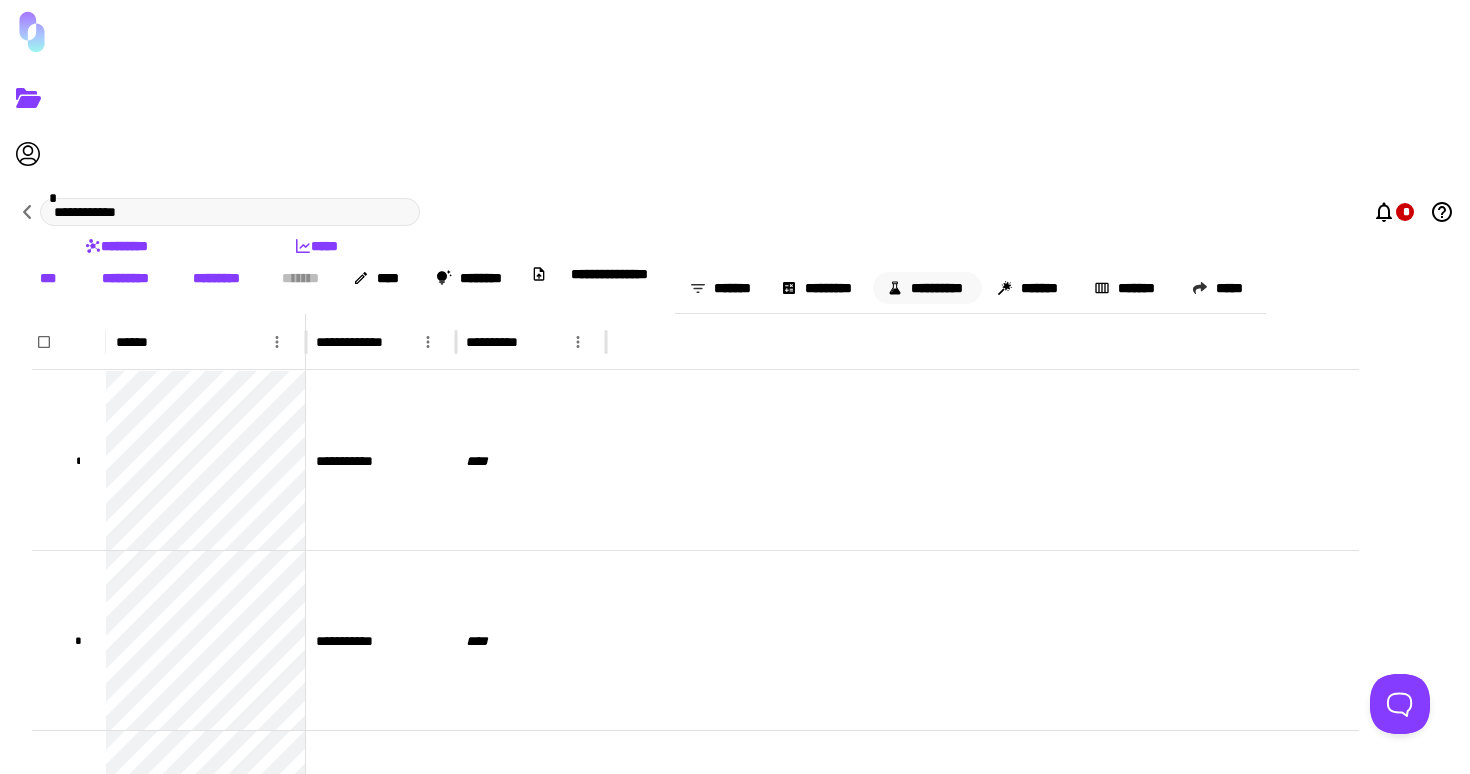 click on "**********" at bounding box center [927, 288] 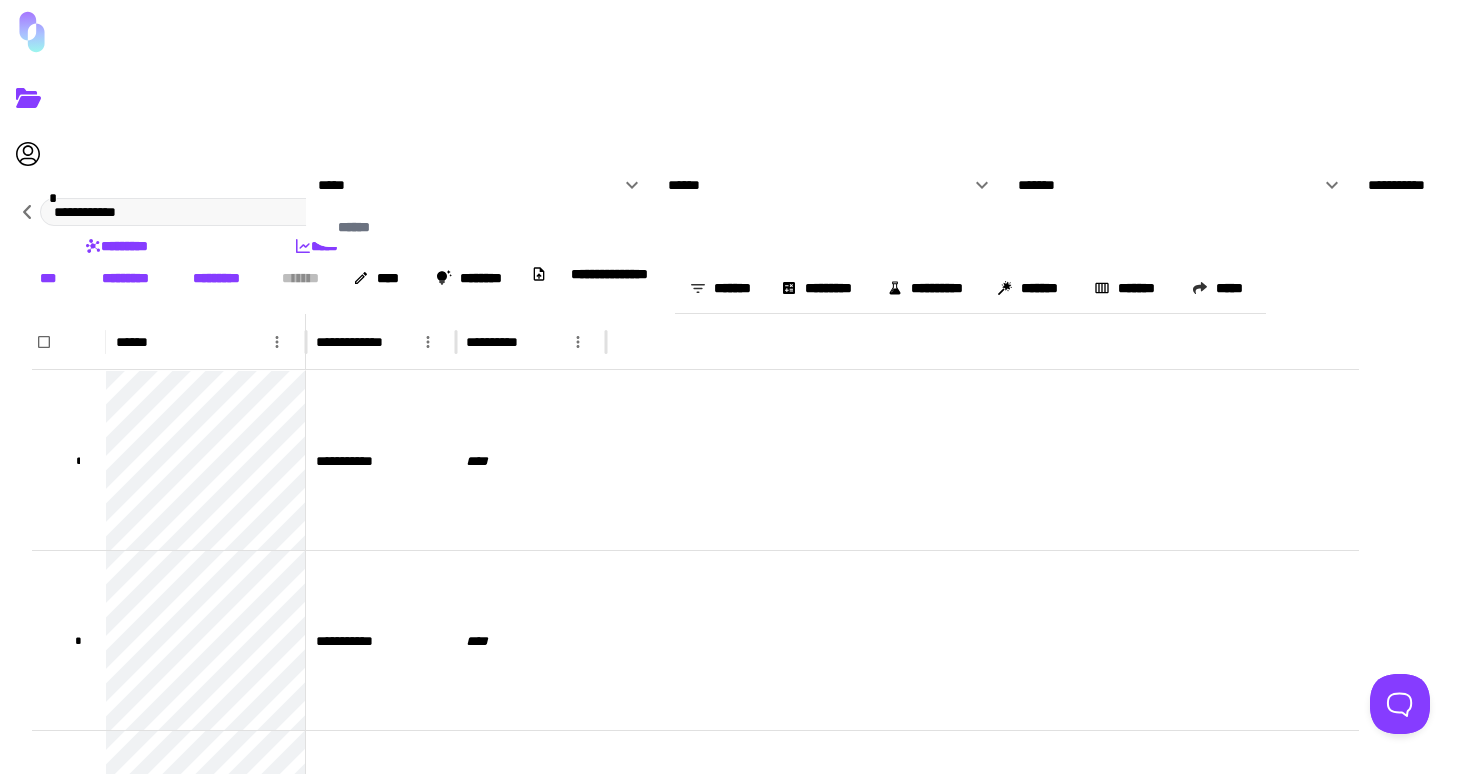 click on "******" at bounding box center [831, 185] 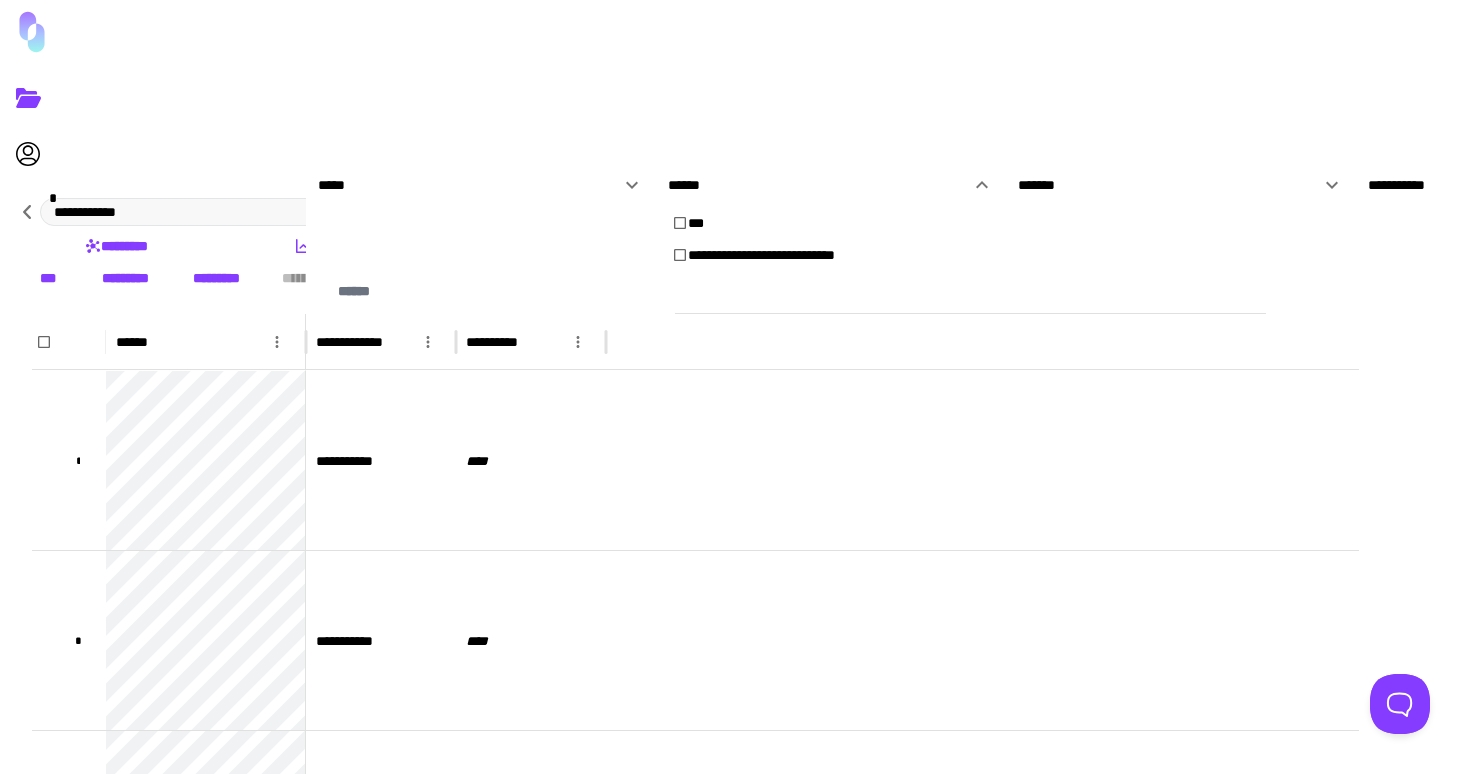 click on "*****" at bounding box center (469, 185) 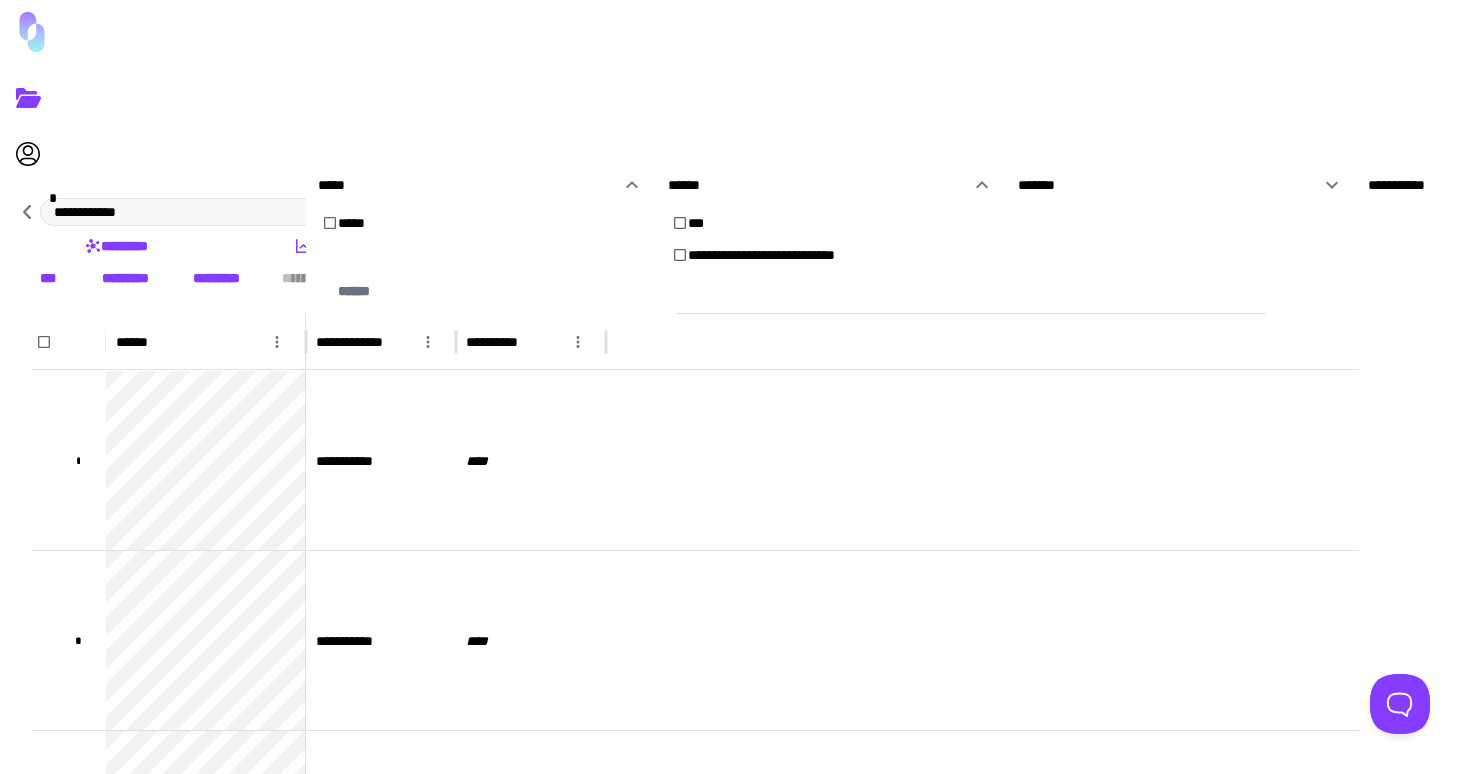 click on "*******" at bounding box center (1169, 185) 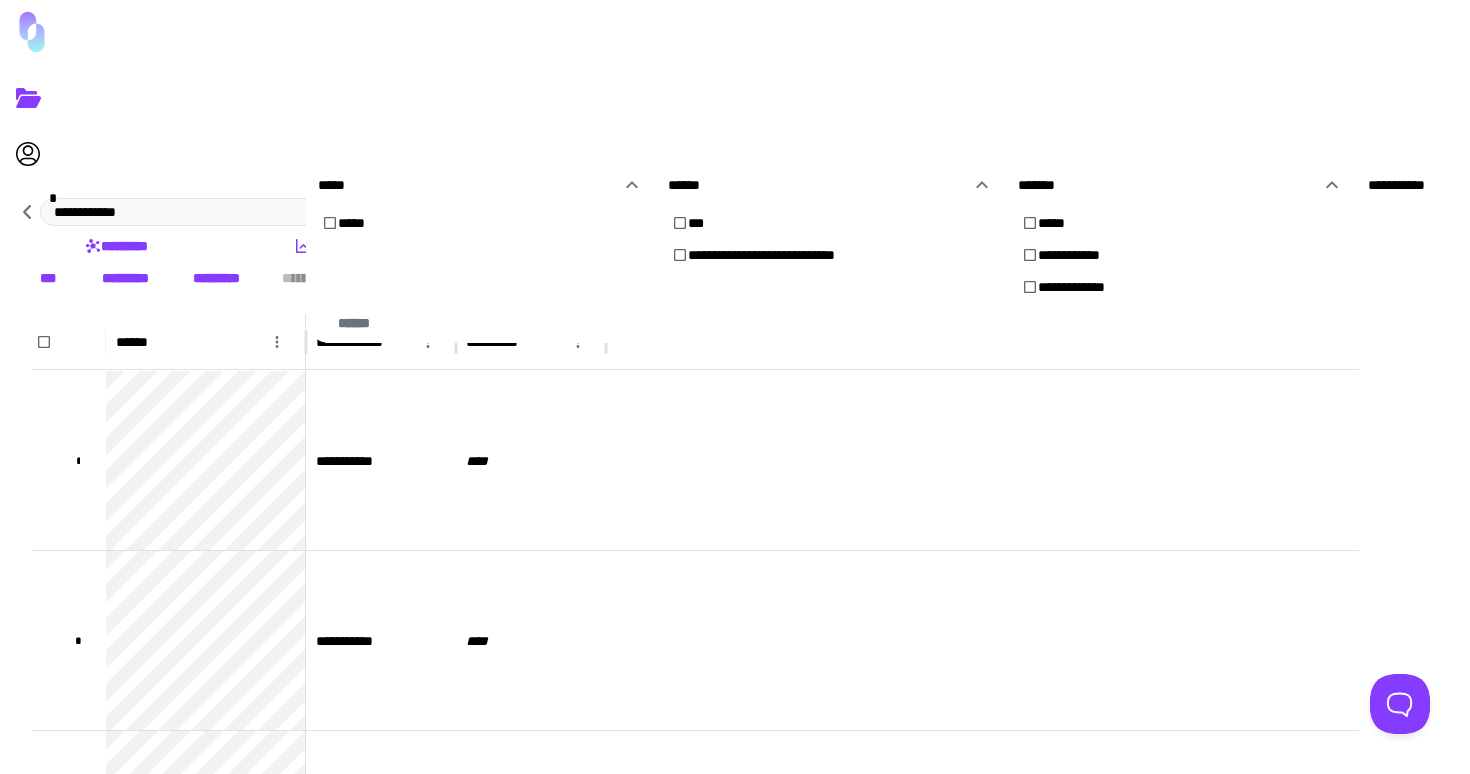 click on "**********" at bounding box center [1519, 185] 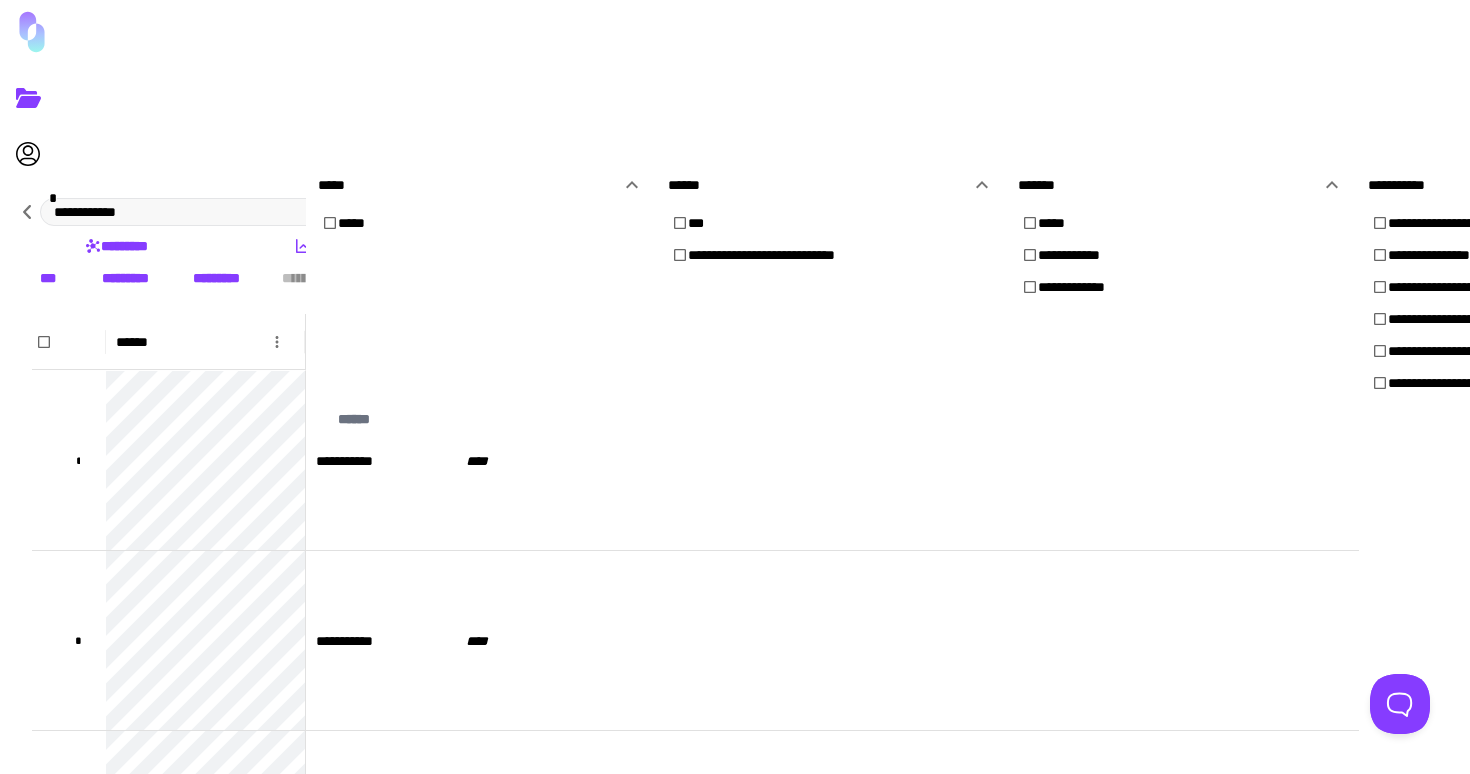 click at bounding box center (735, 387) 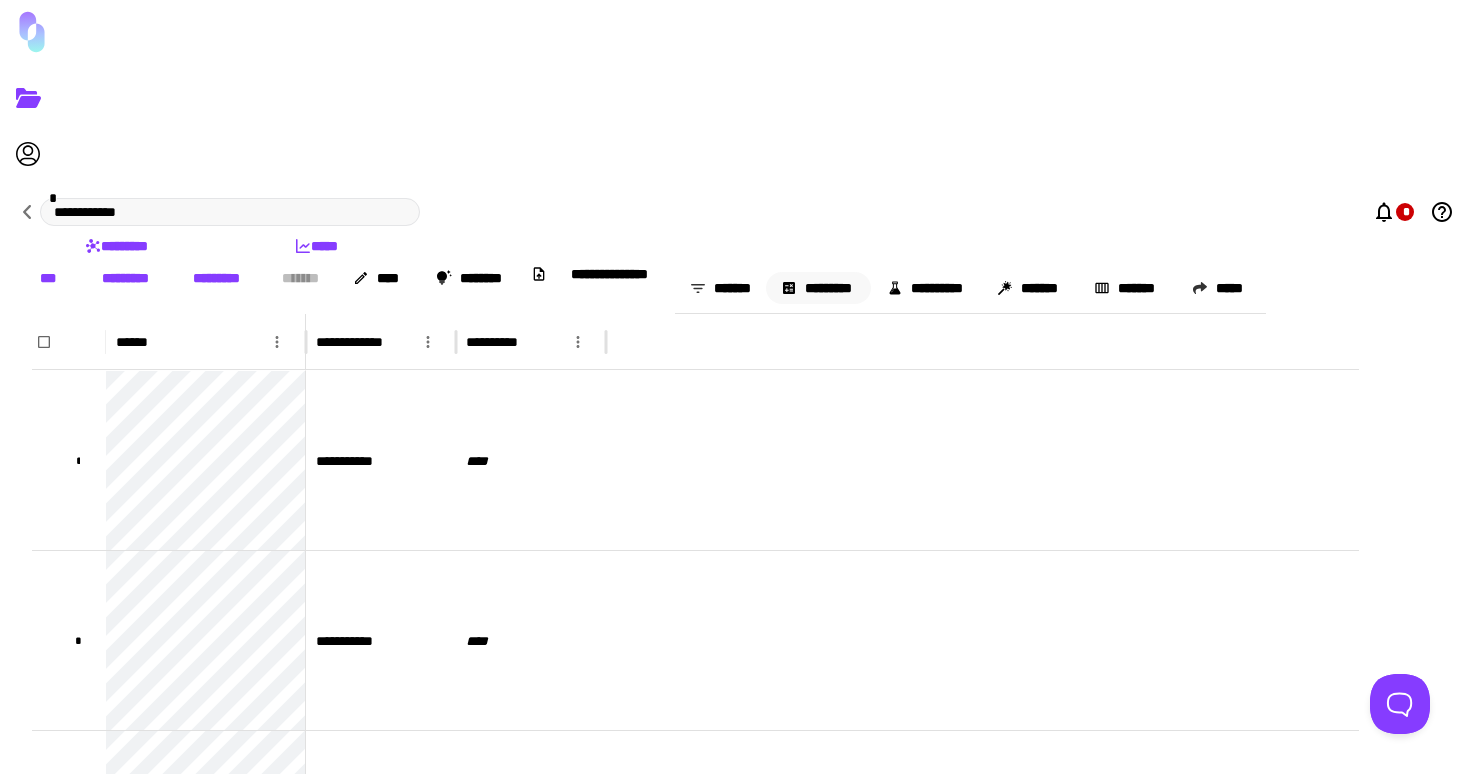 click on "*********" at bounding box center (818, 288) 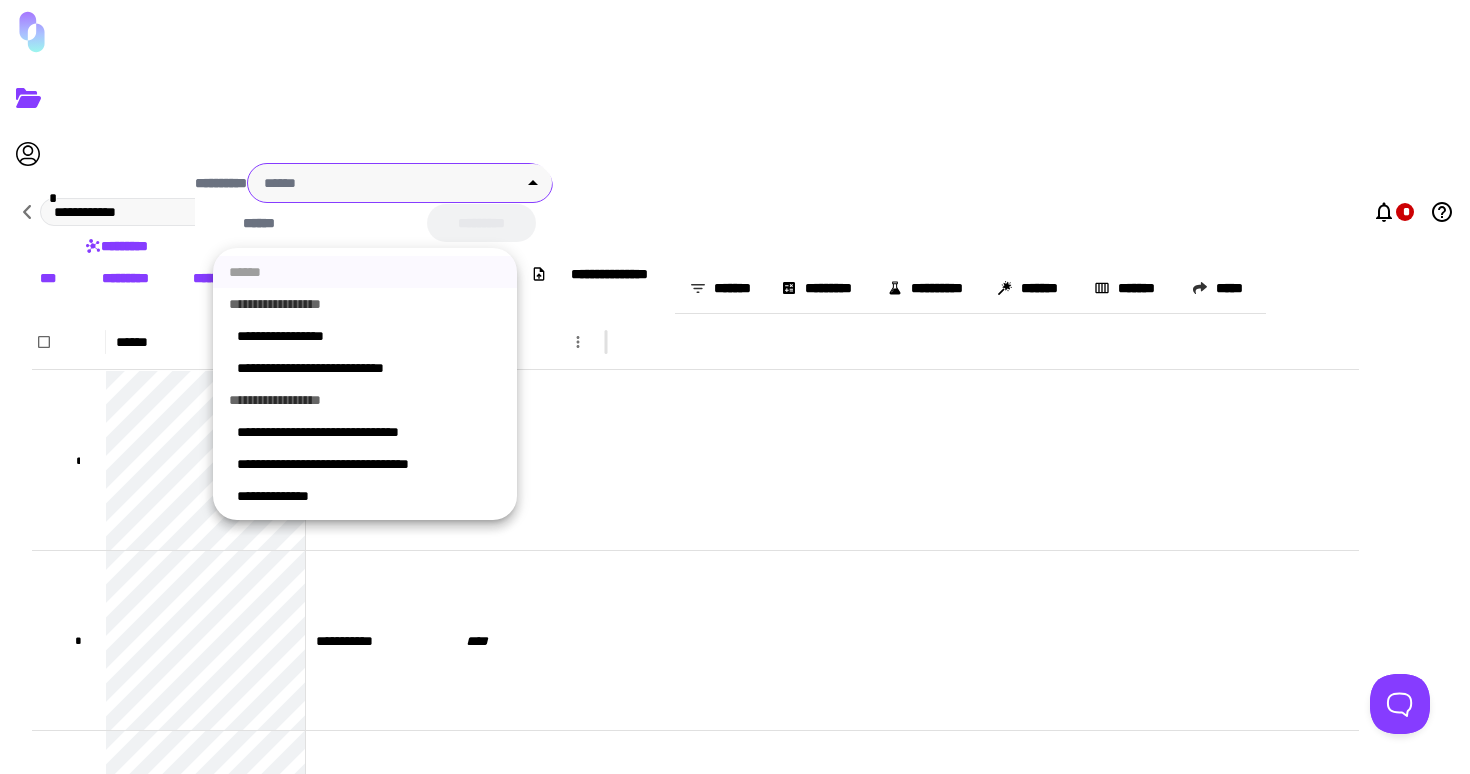 click on "**********" at bounding box center (735, 387) 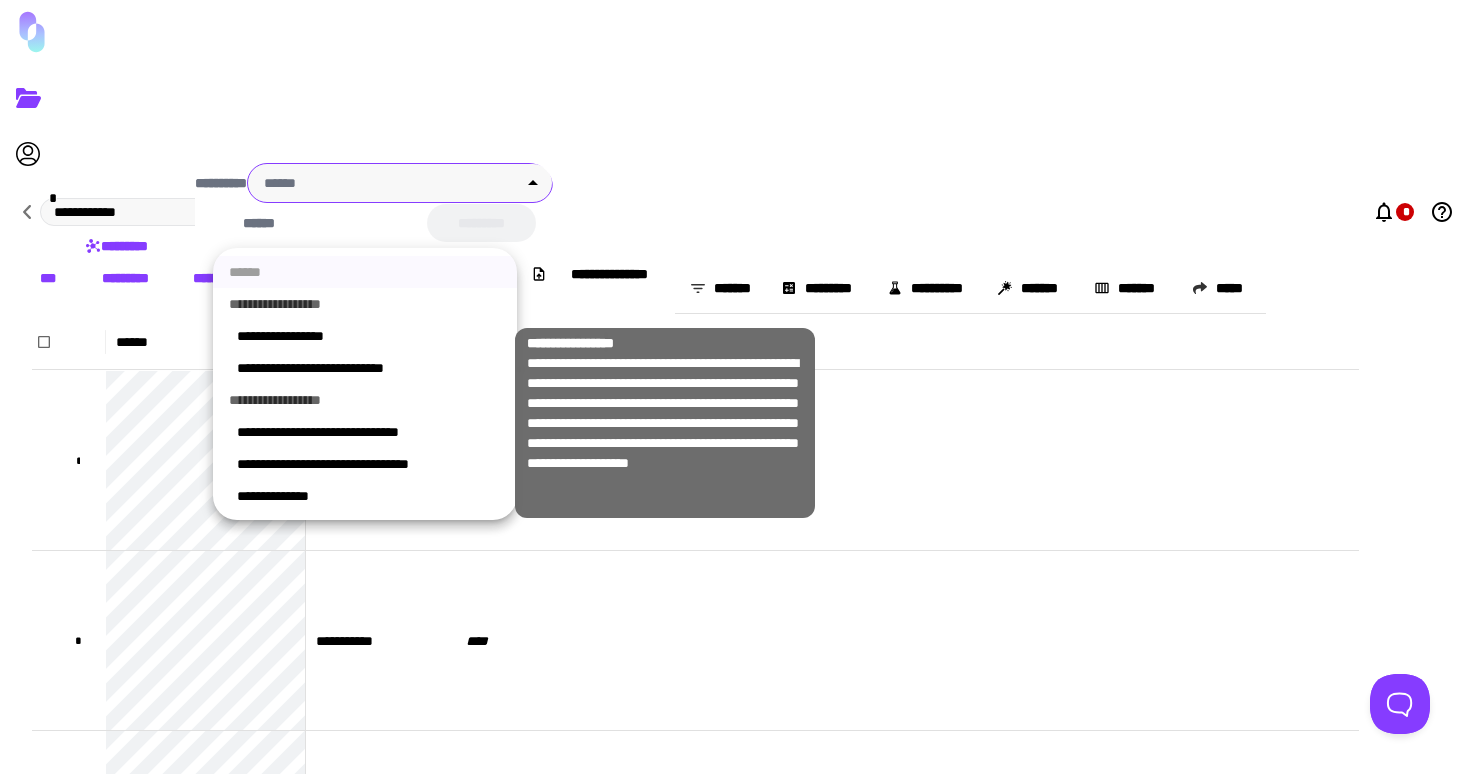 click on "**********" at bounding box center [369, 336] 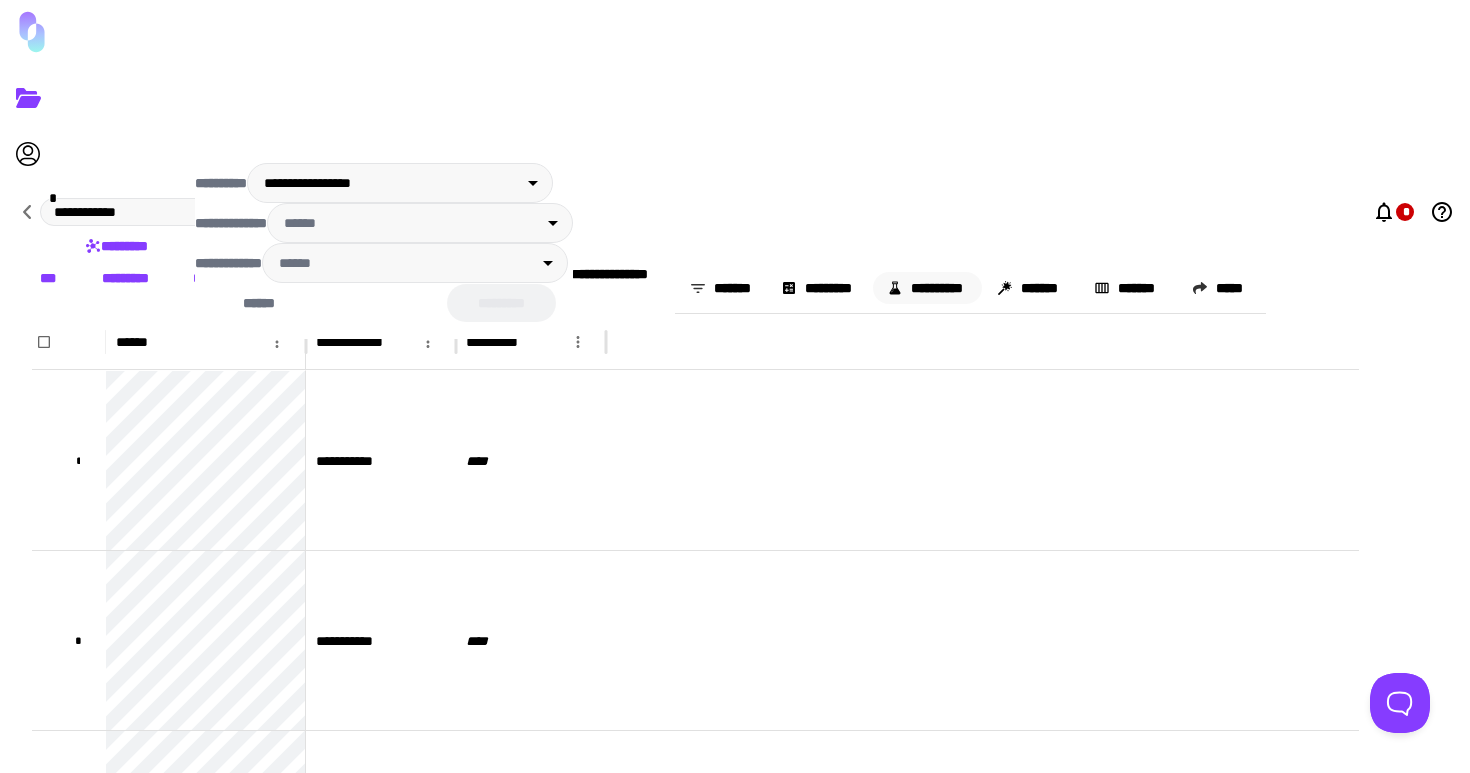 drag, startPoint x: 383, startPoint y: 146, endPoint x: 372, endPoint y: 149, distance: 11.401754 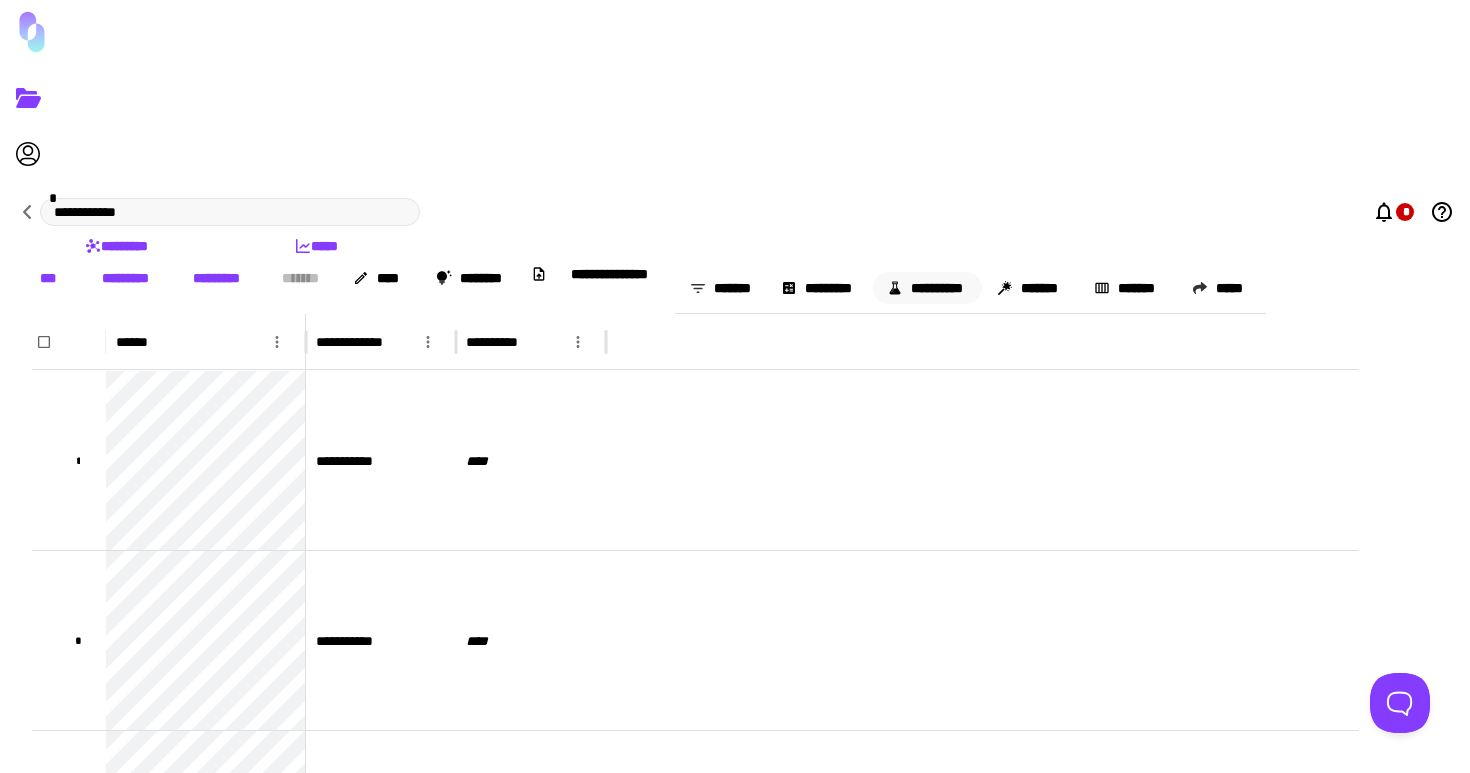 click on "**********" at bounding box center (927, 288) 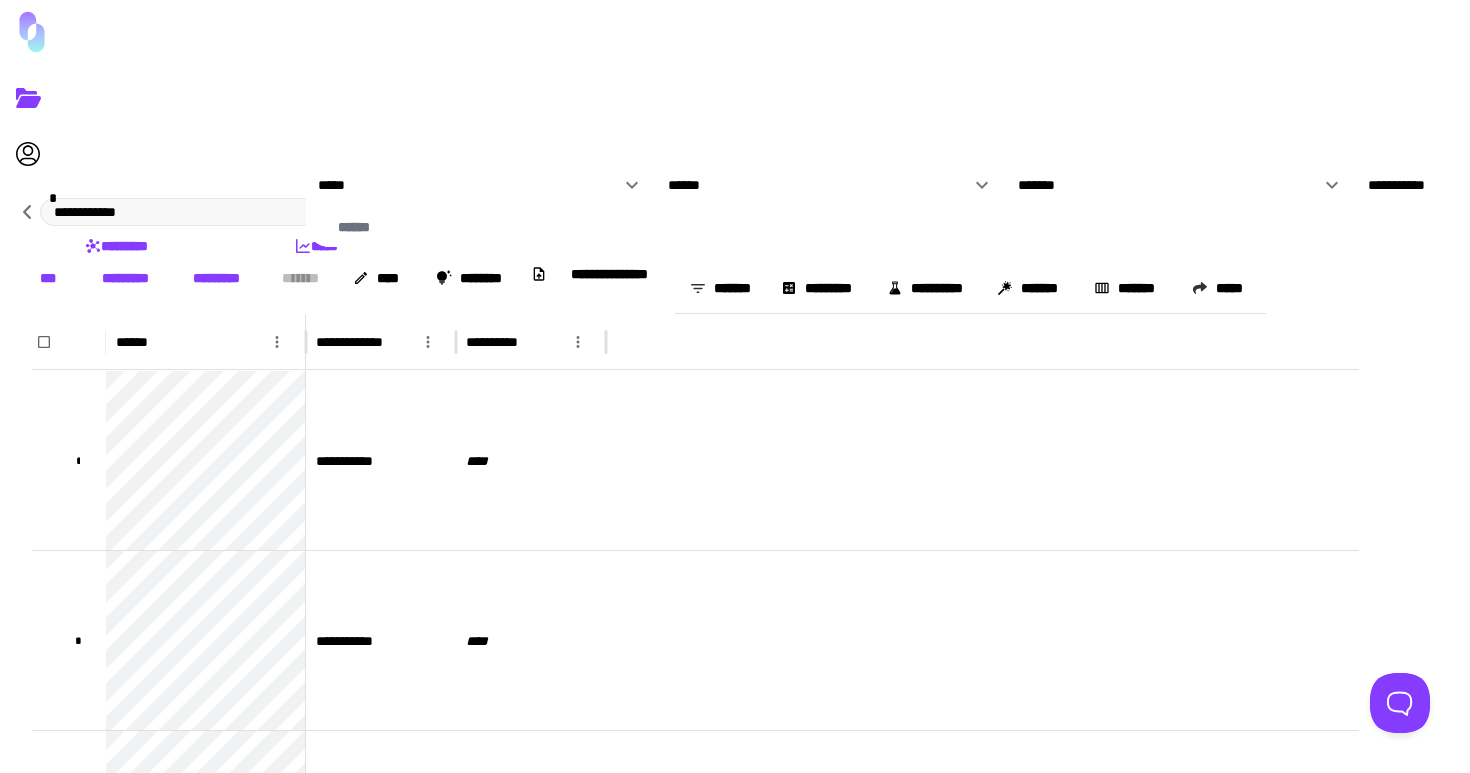 click on "*****" at bounding box center [469, 185] 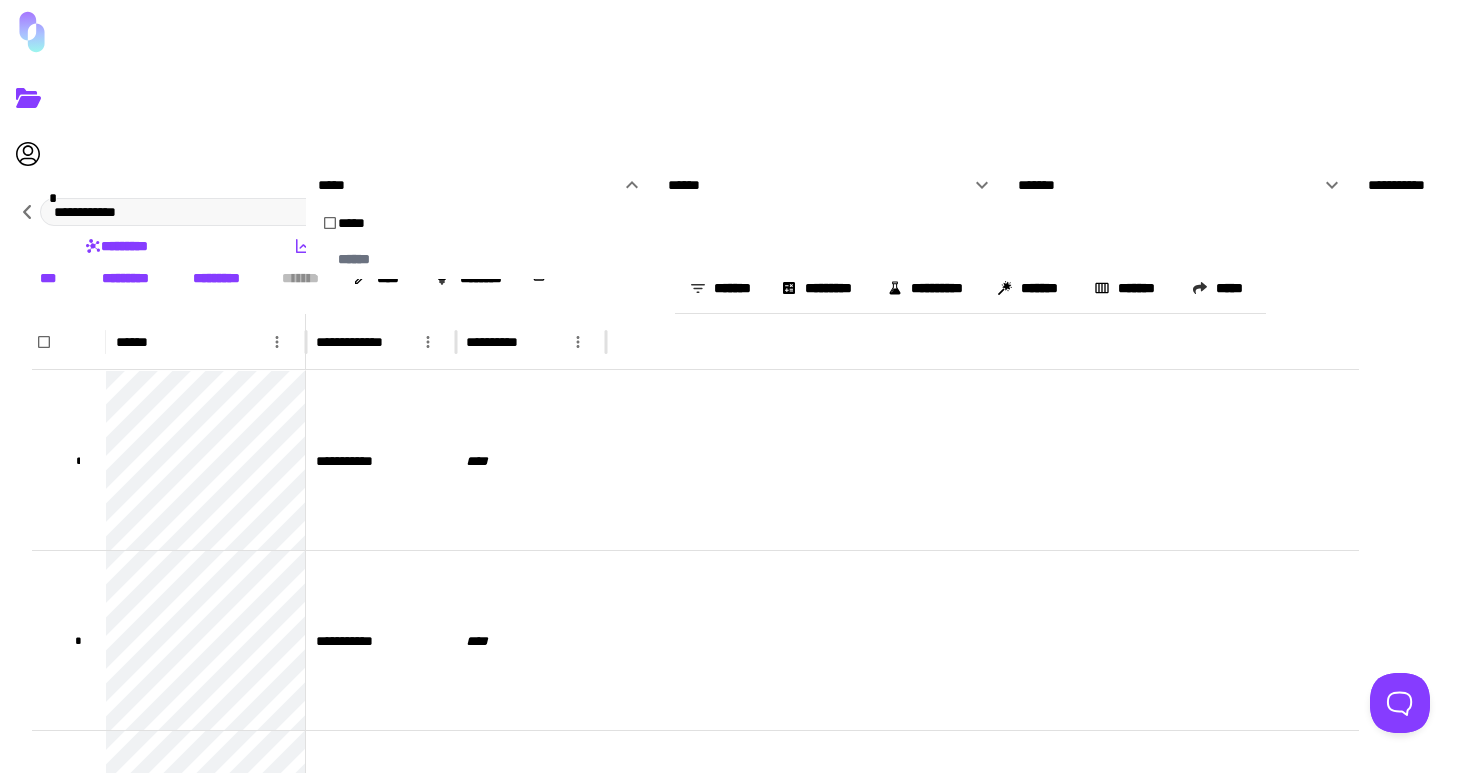 click on "******" at bounding box center (819, 185) 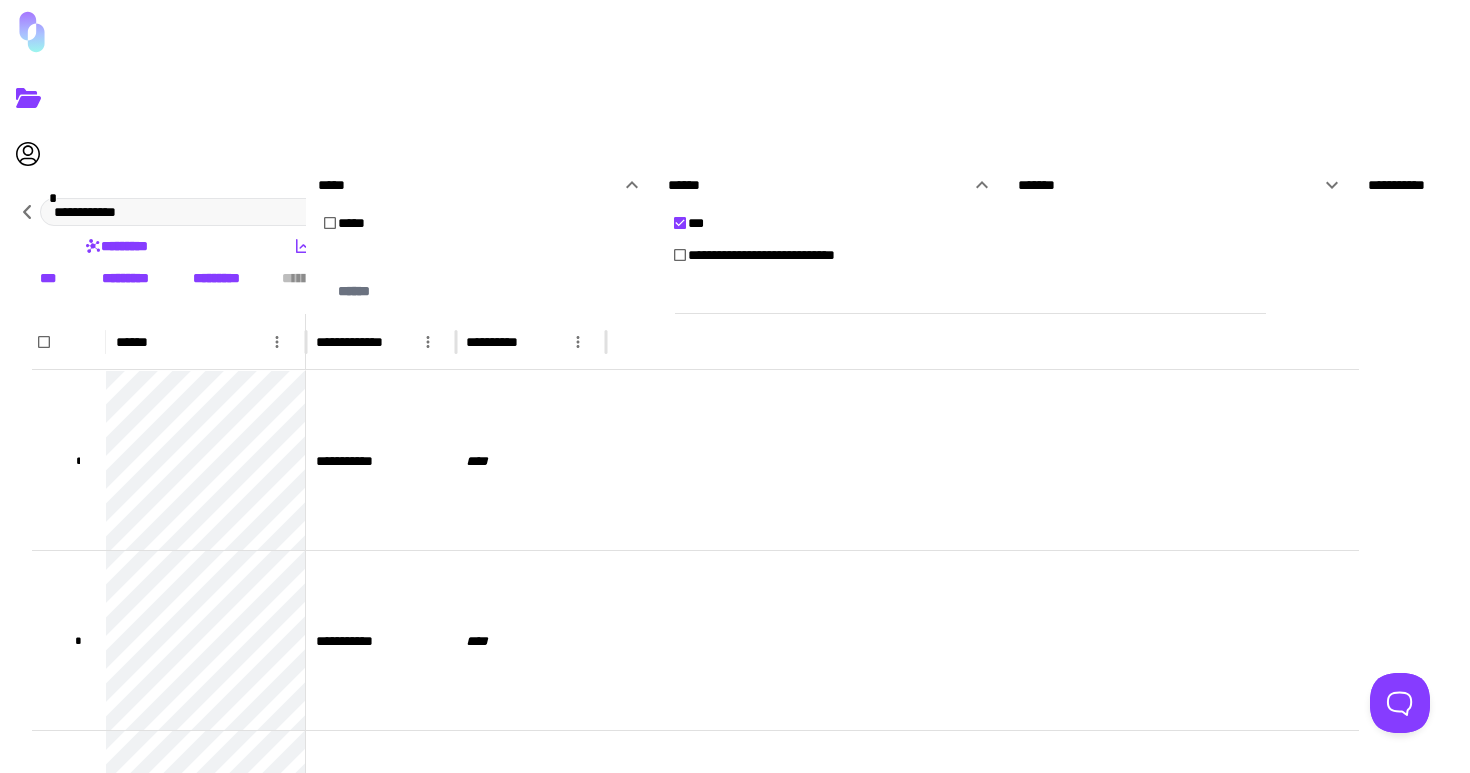 click at bounding box center (735, 386) 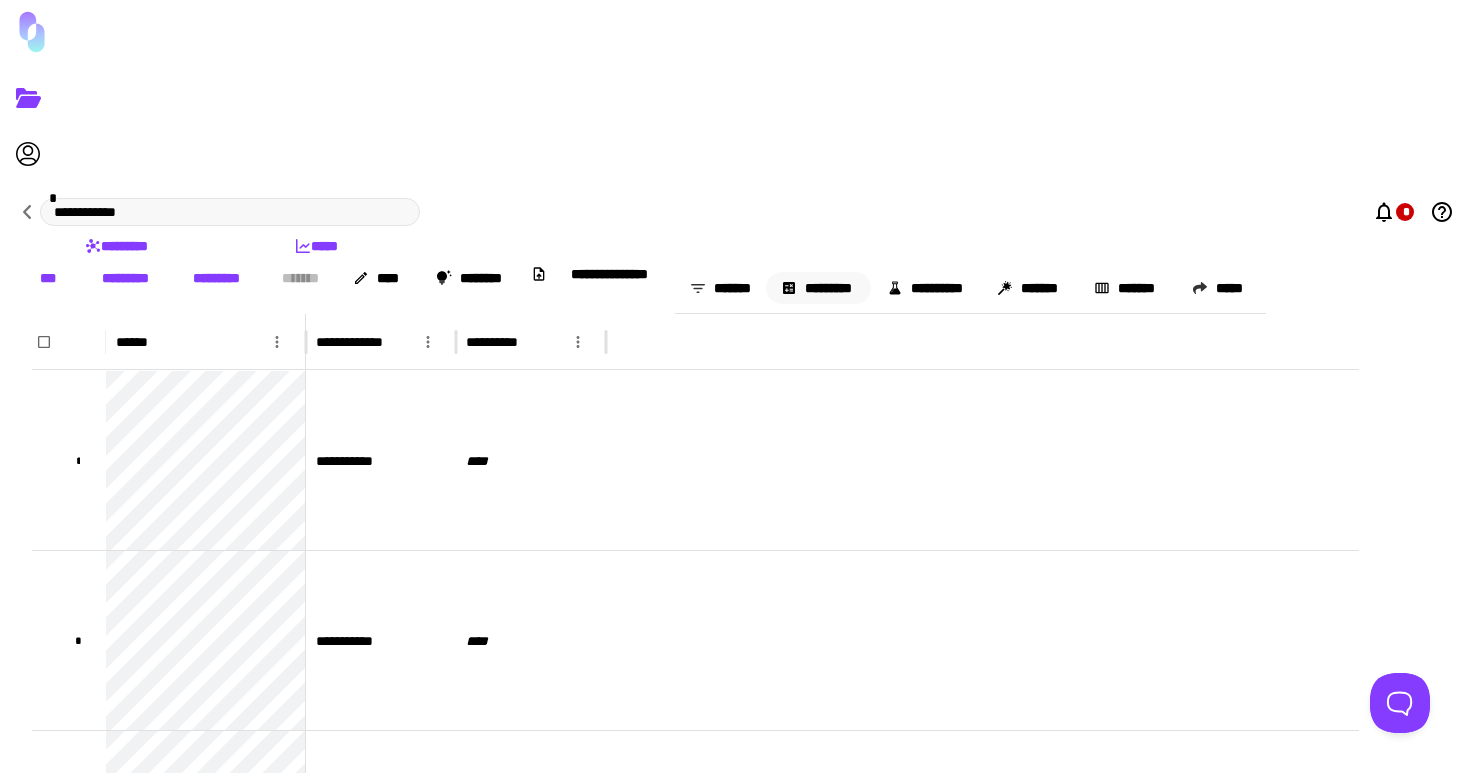 click on "*********" at bounding box center [818, 288] 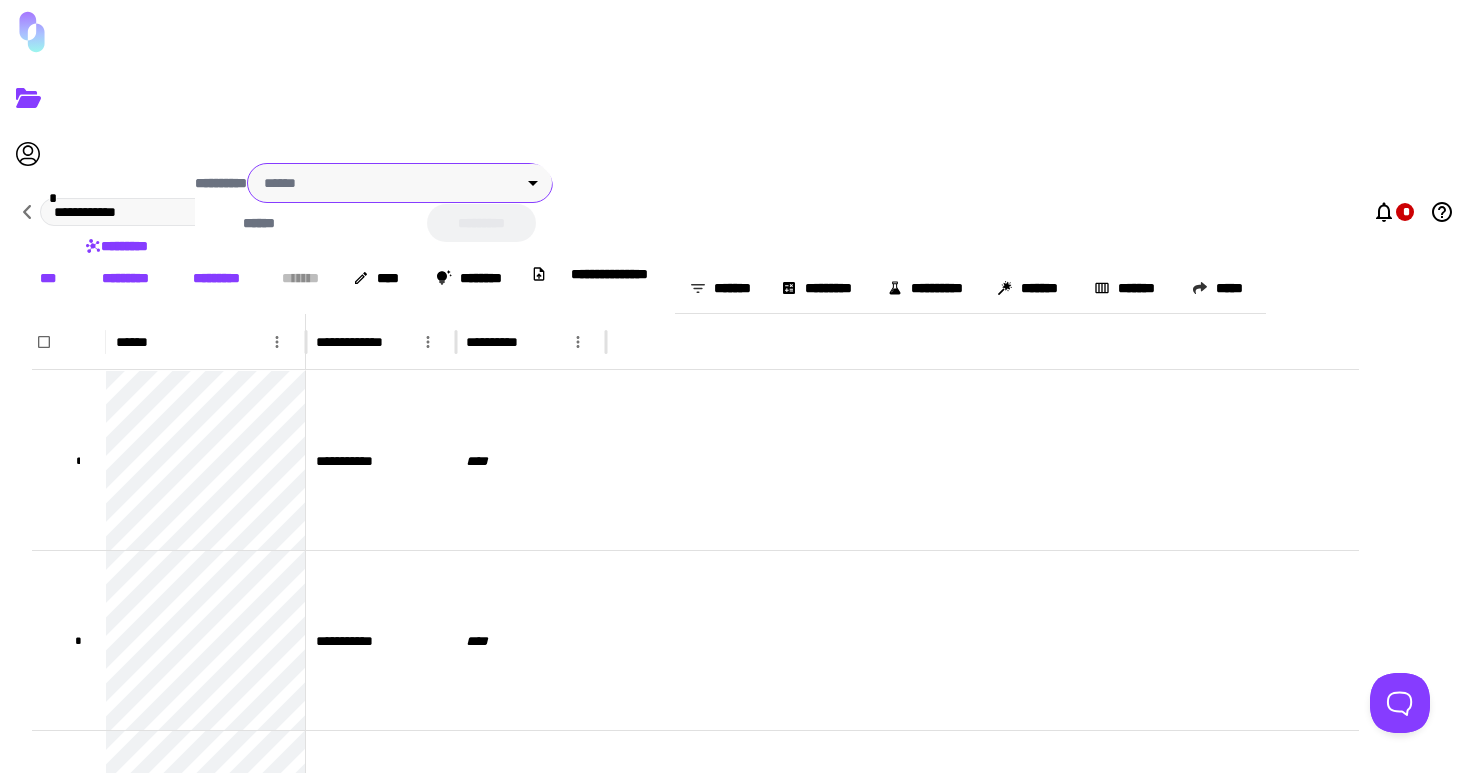 click on "**********" at bounding box center (735, 386) 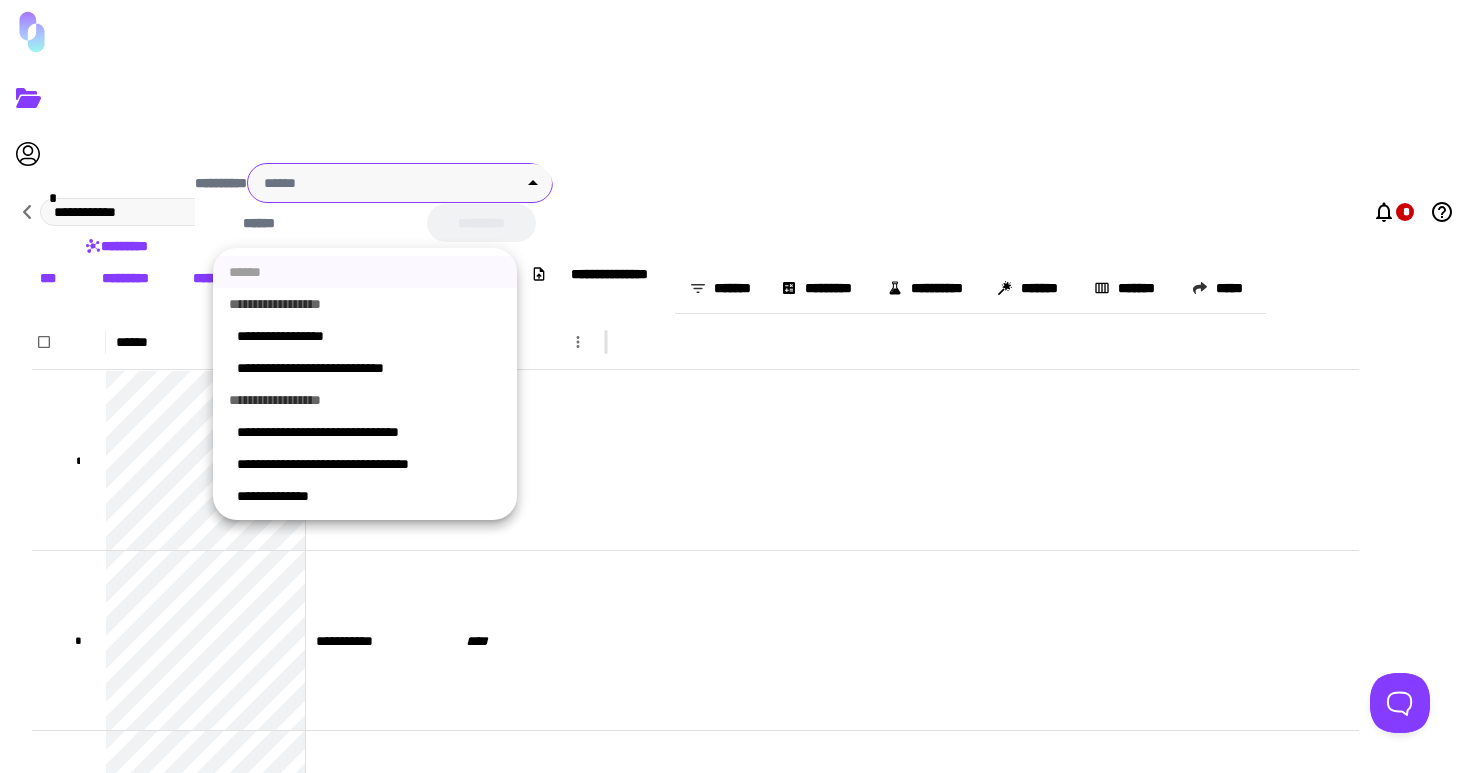 drag, startPoint x: 651, startPoint y: 166, endPoint x: 666, endPoint y: 188, distance: 26.627054 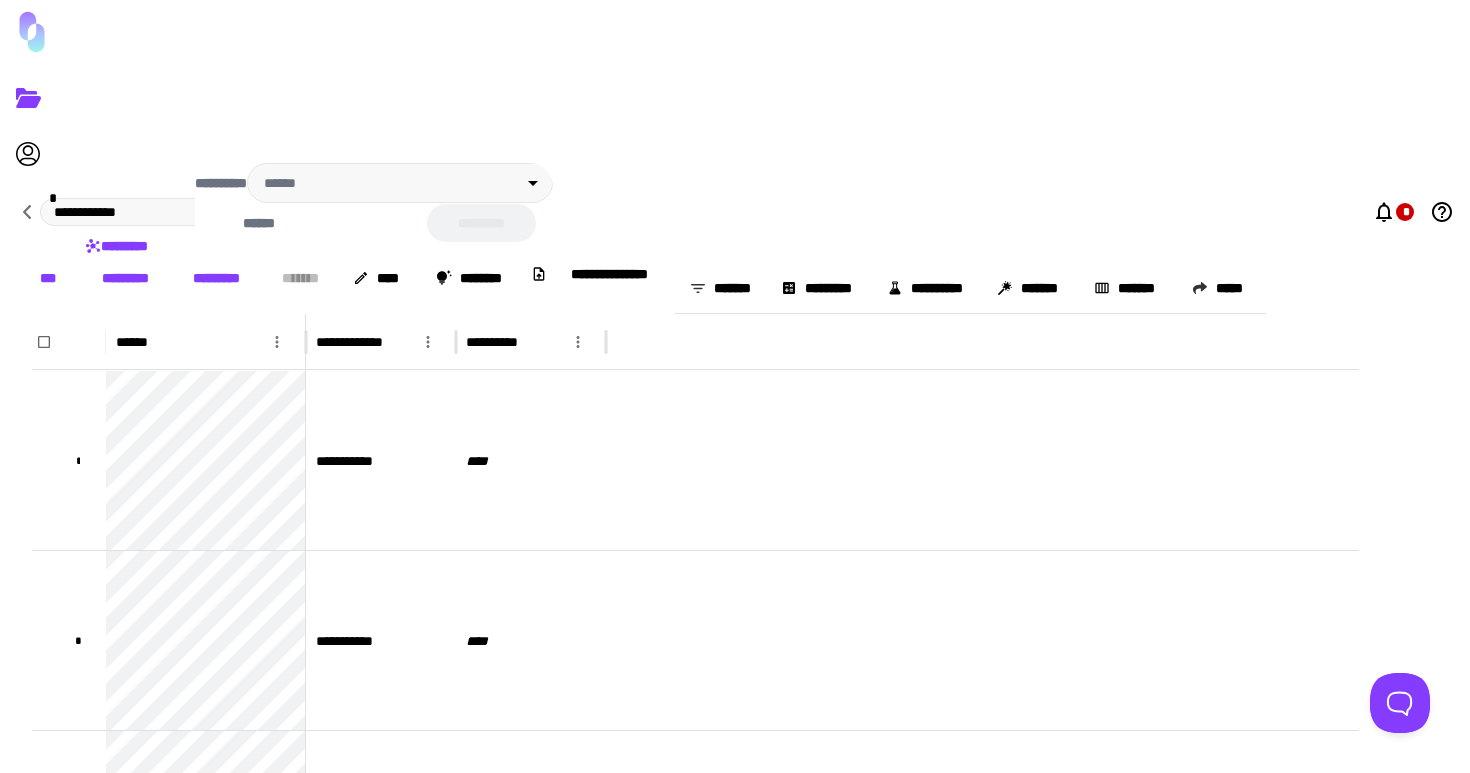 click at bounding box center [735, 386] 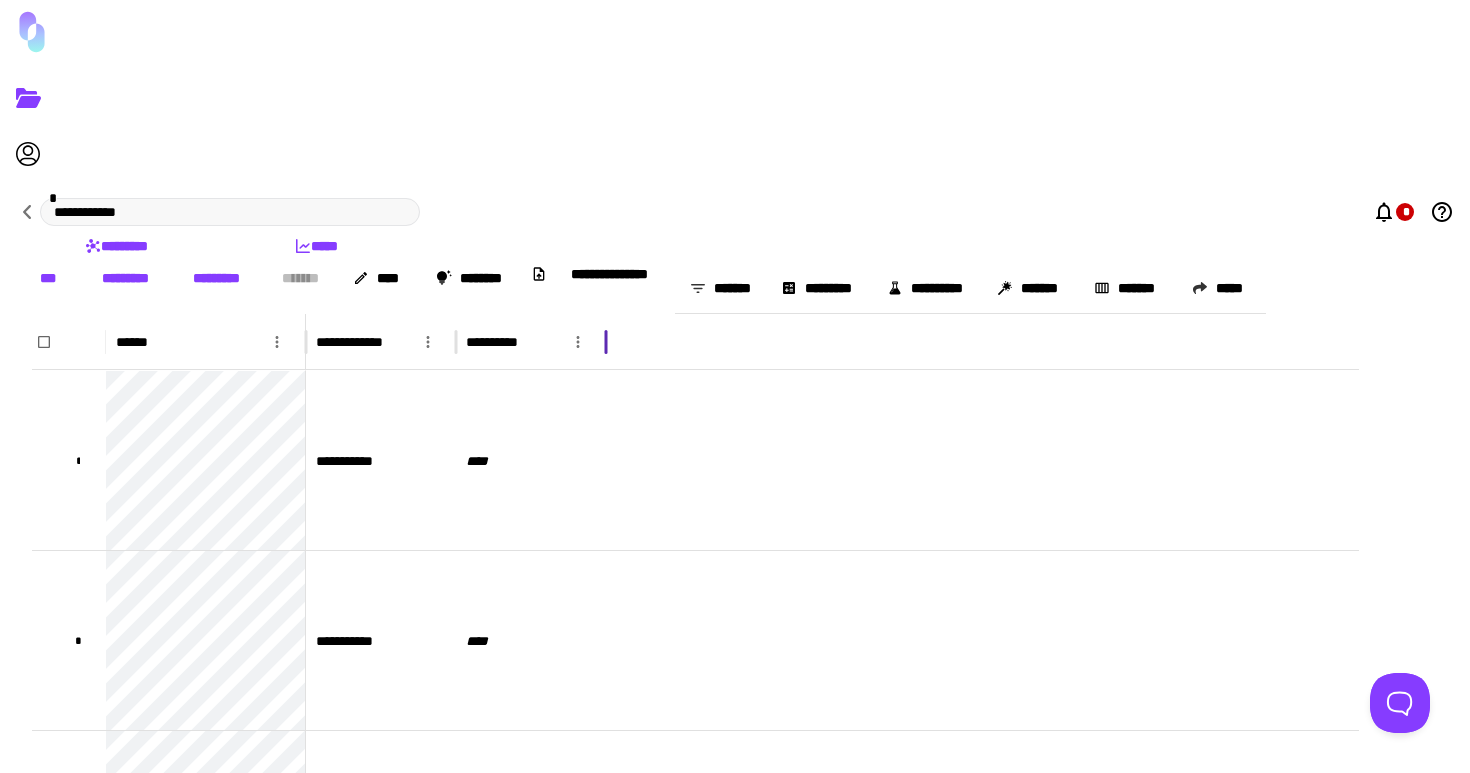 click on "**********" at bounding box center (531, 342) 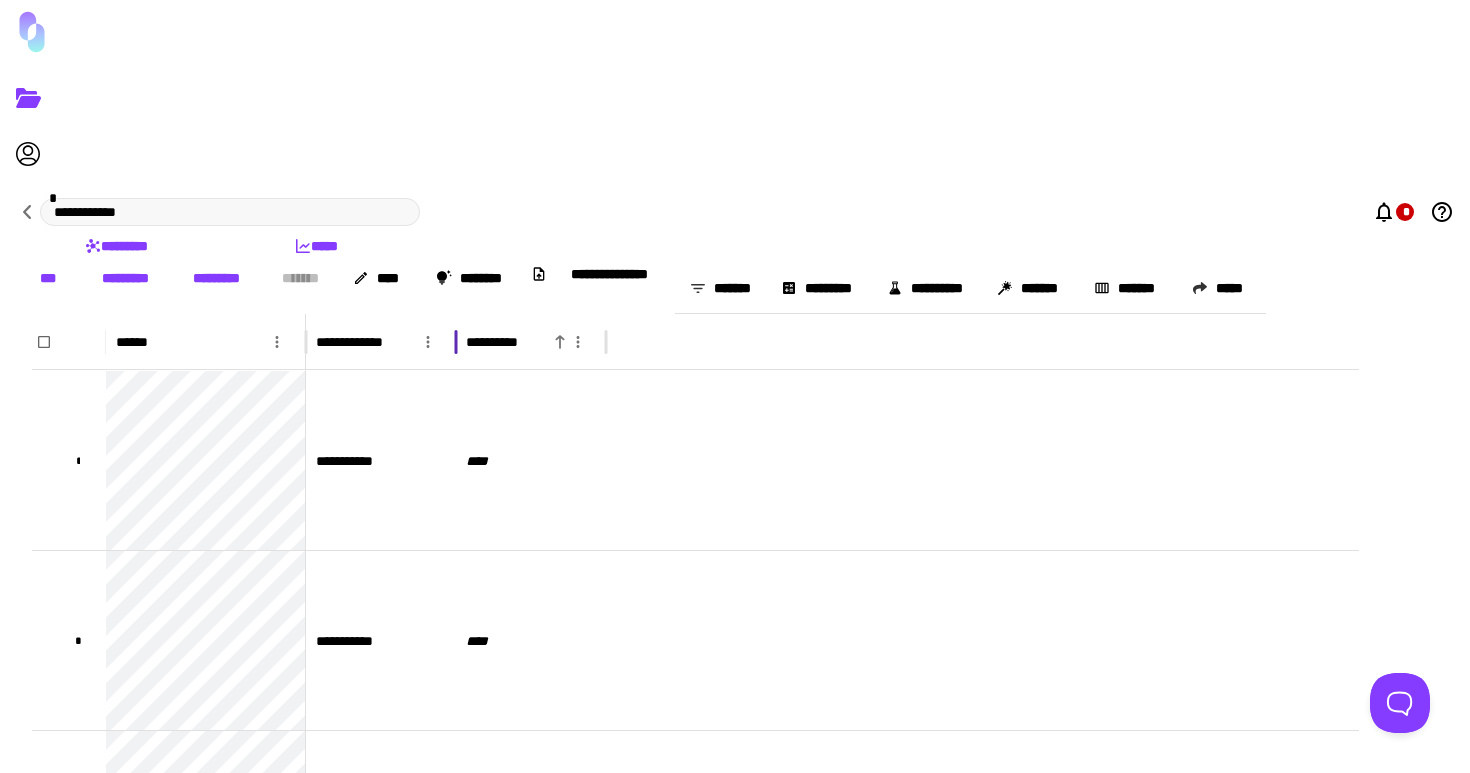 click 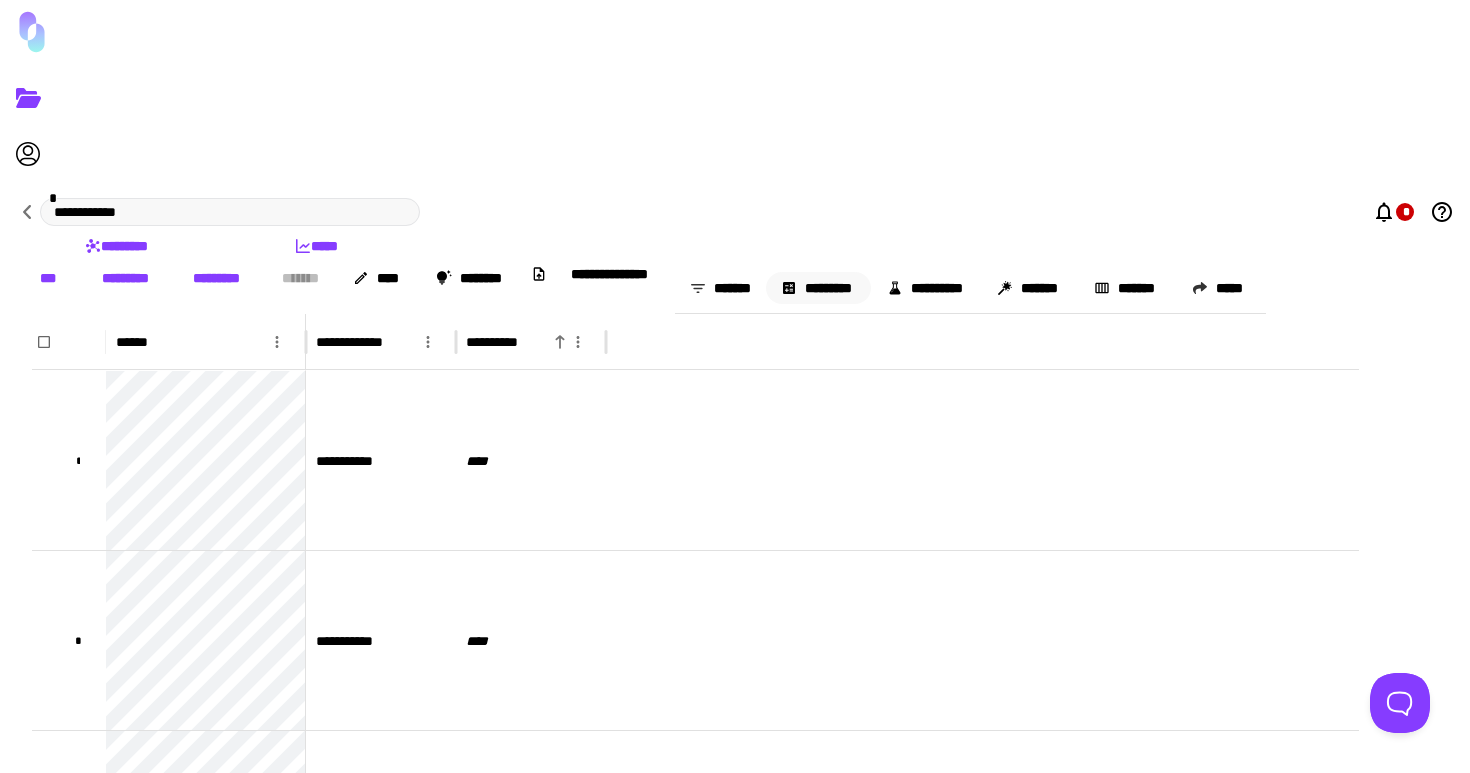 click on "*********" at bounding box center [818, 288] 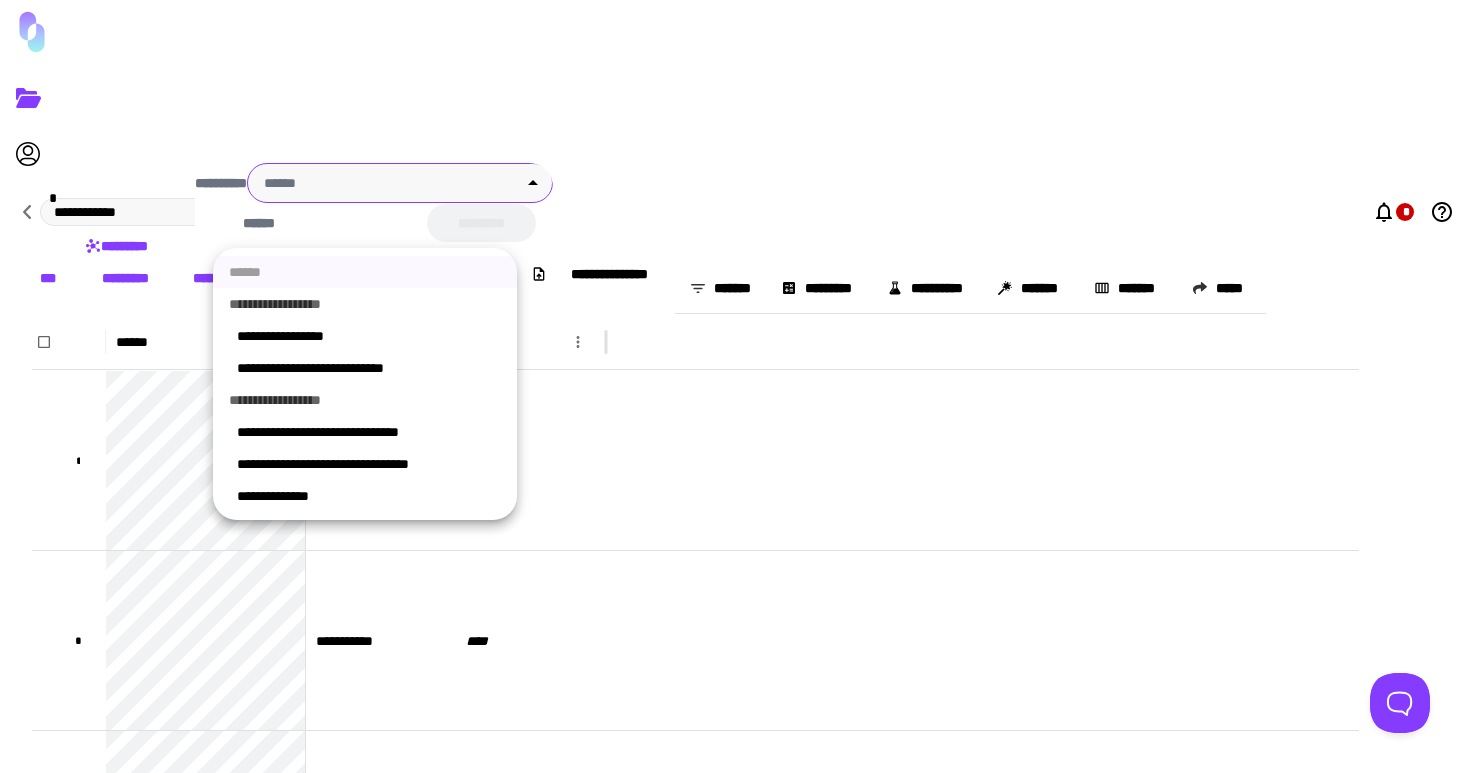 drag, startPoint x: 267, startPoint y: 243, endPoint x: 308, endPoint y: 328, distance: 94.371605 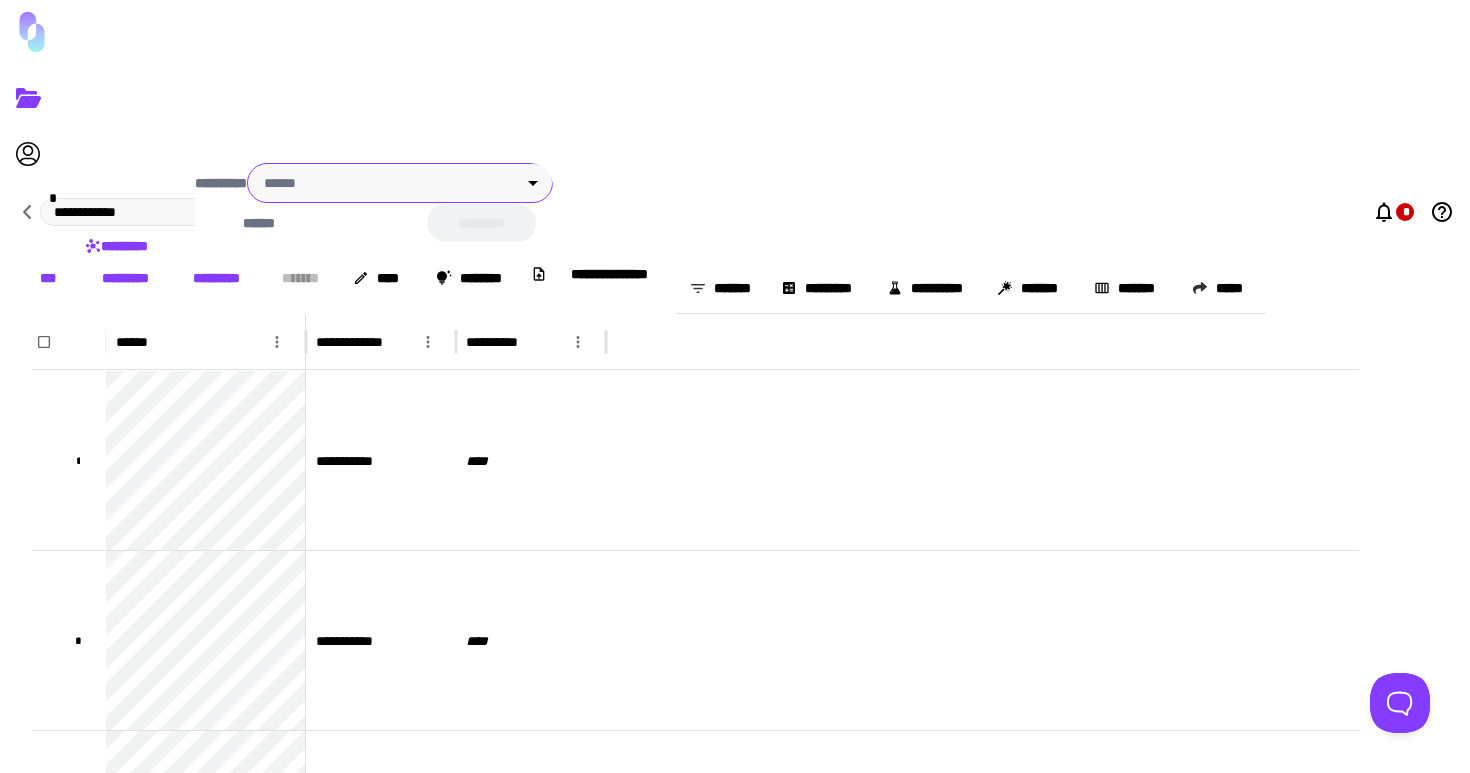 click on "**********" at bounding box center [735, 386] 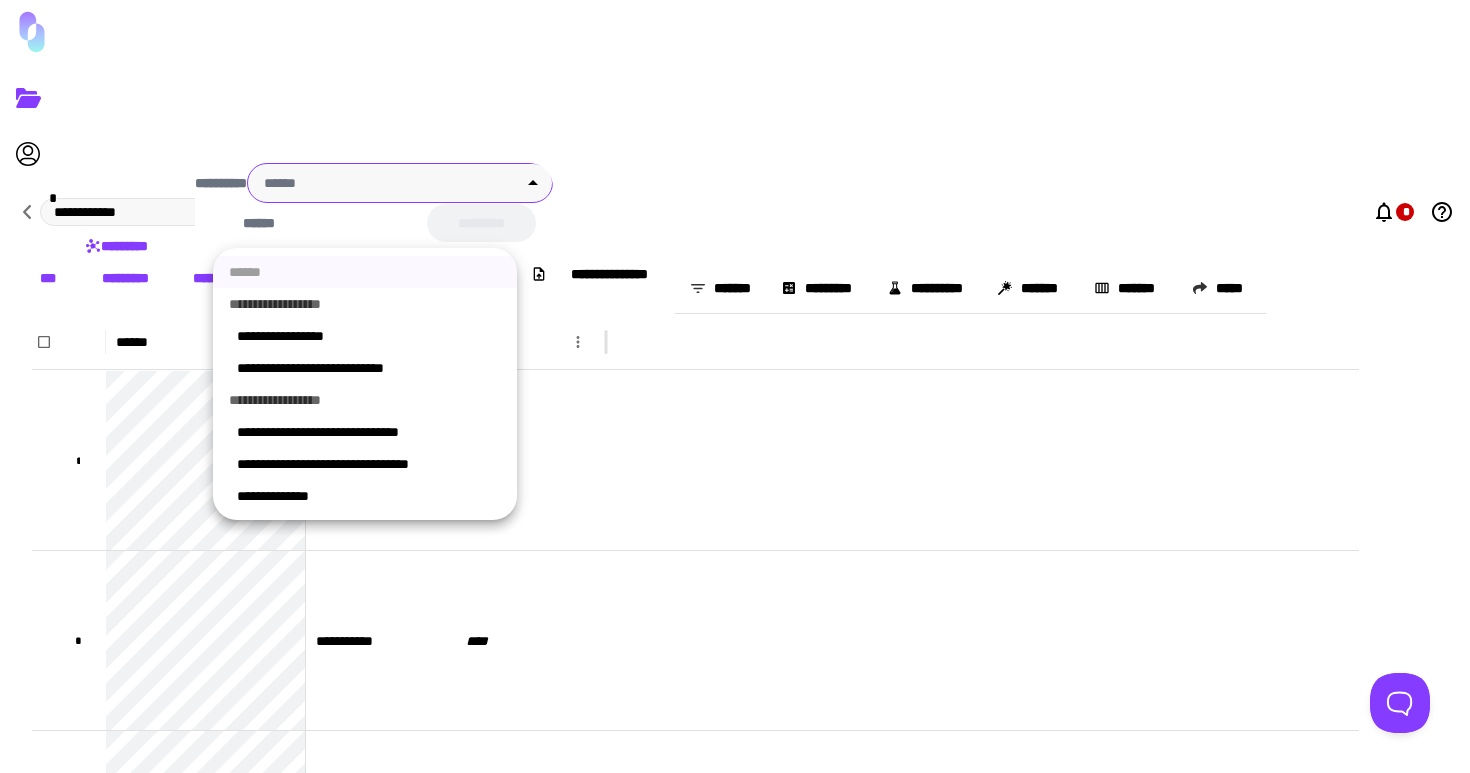 click at bounding box center [735, 386] 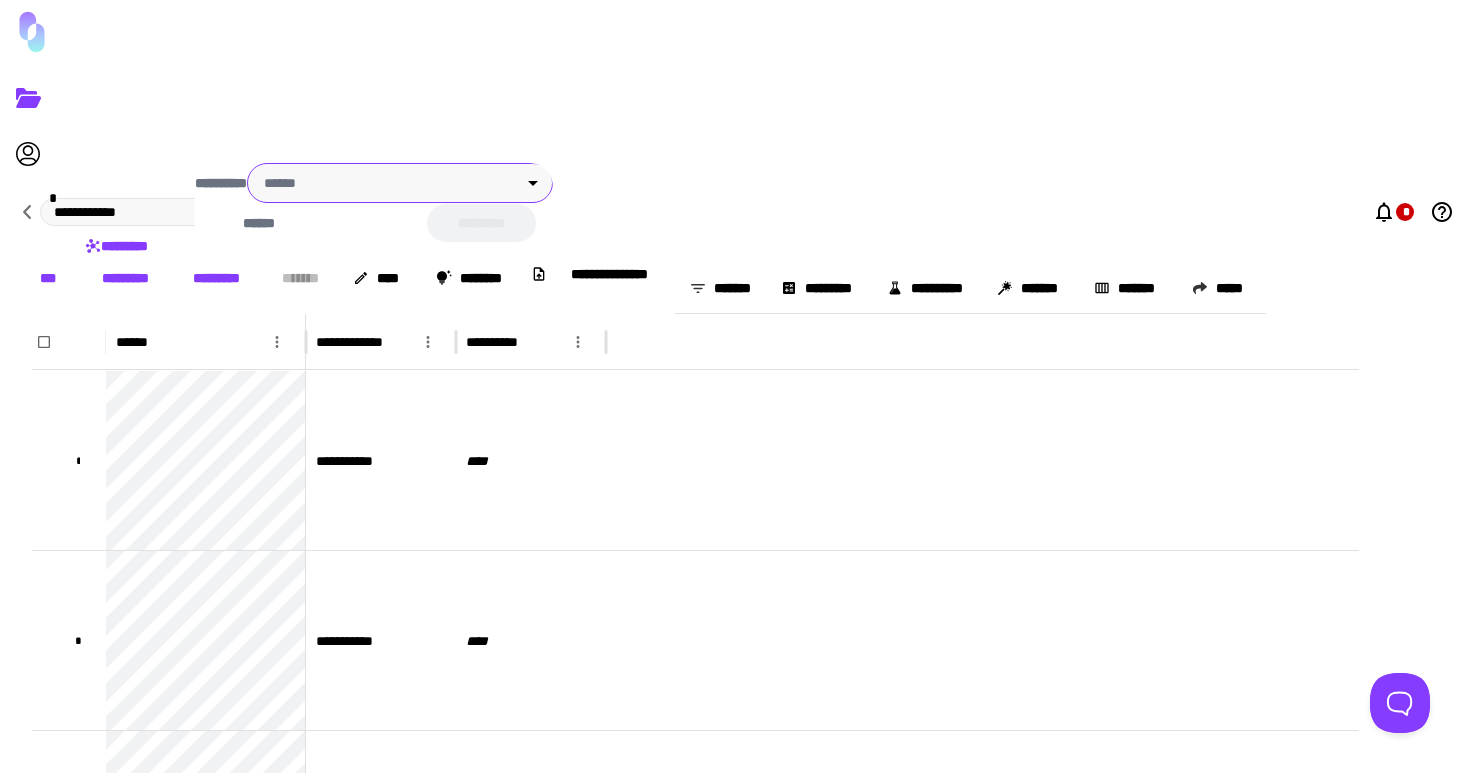 click at bounding box center [735, 386] 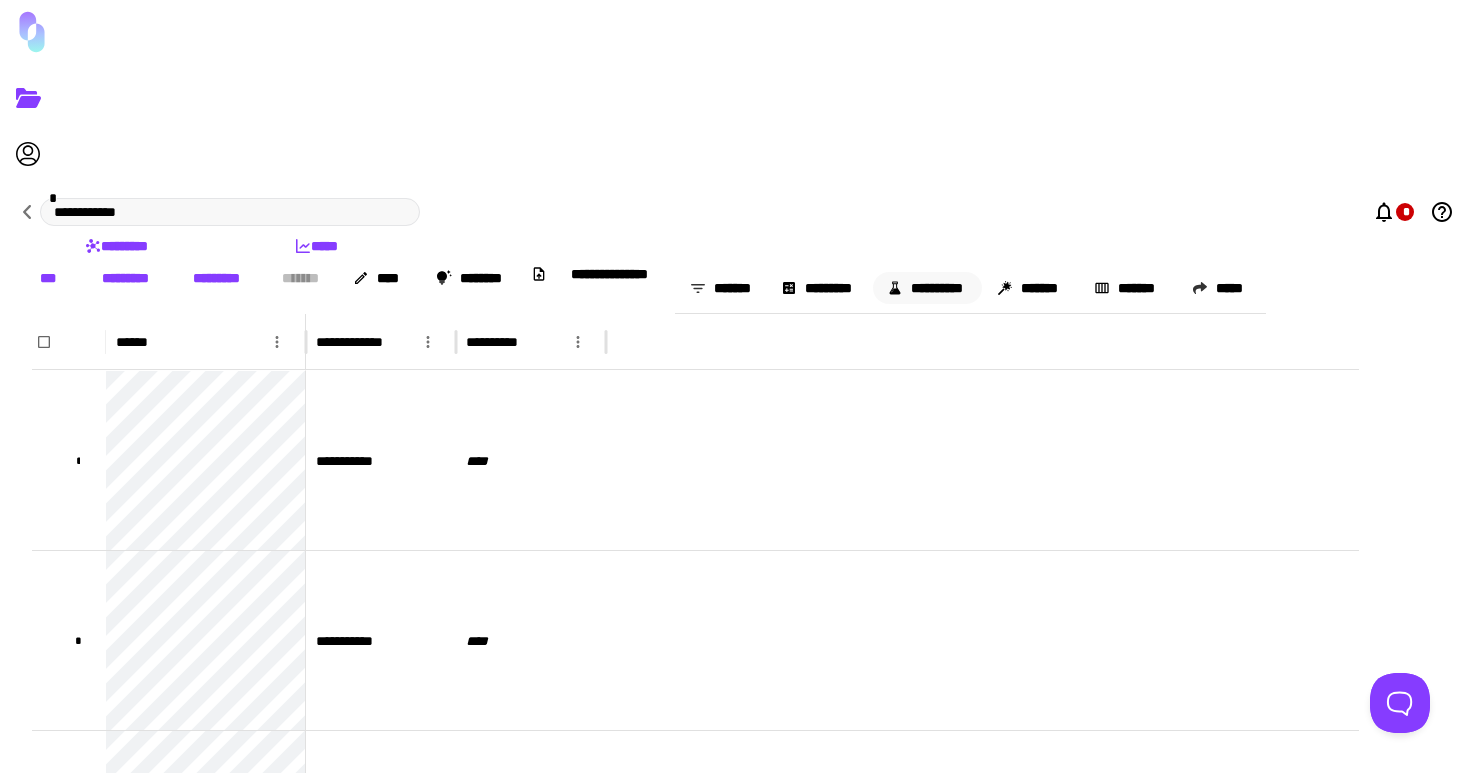 click on "**********" at bounding box center [927, 288] 